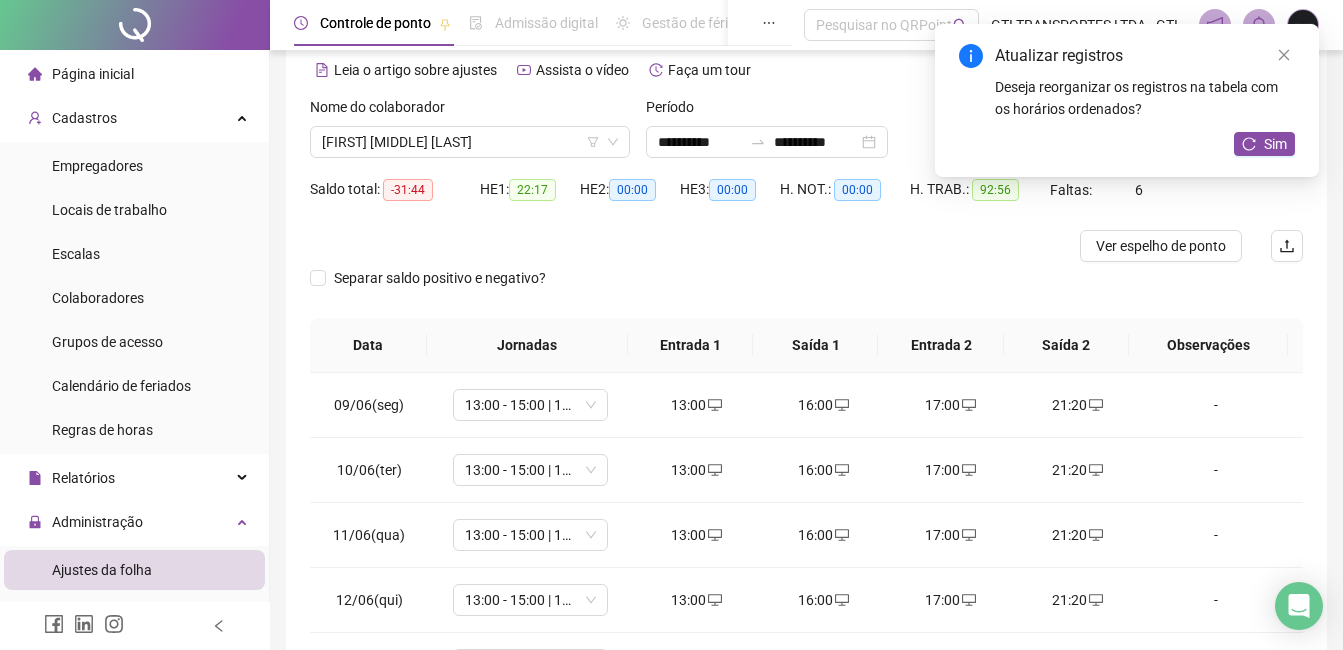 scroll, scrollTop: 88, scrollLeft: 0, axis: vertical 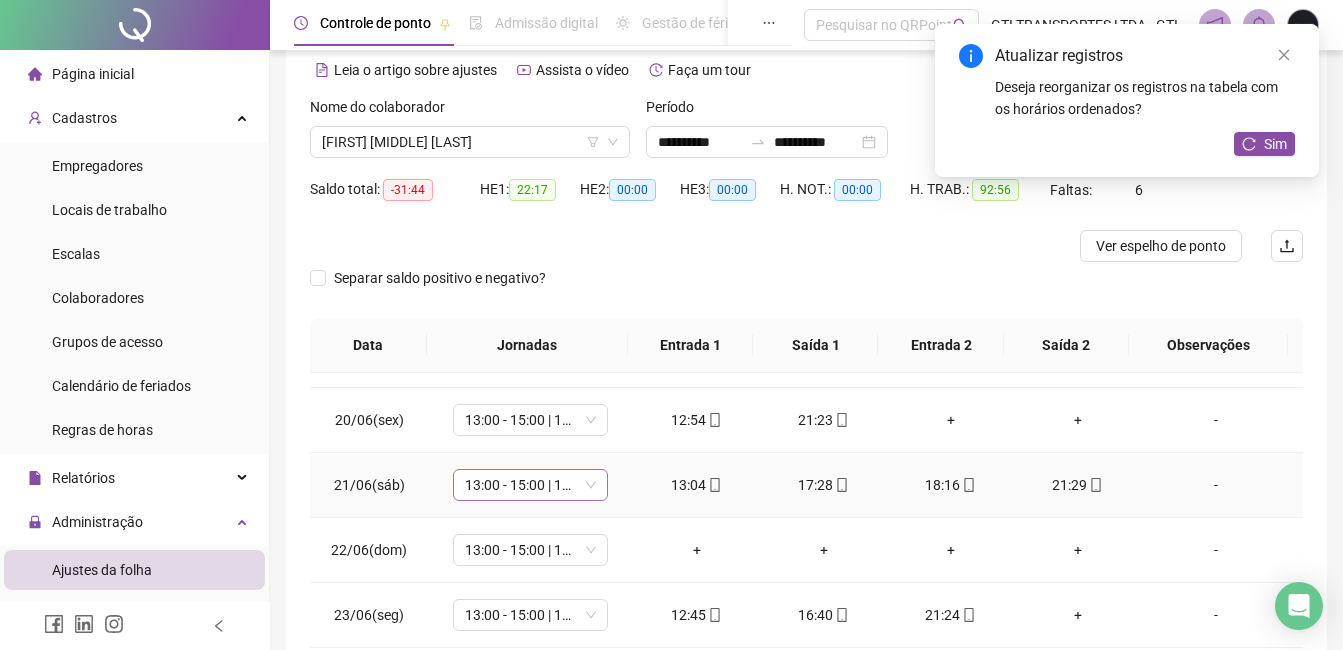 click on "13:00 - 15:00 | 16:00 - 21:20" at bounding box center [530, 485] 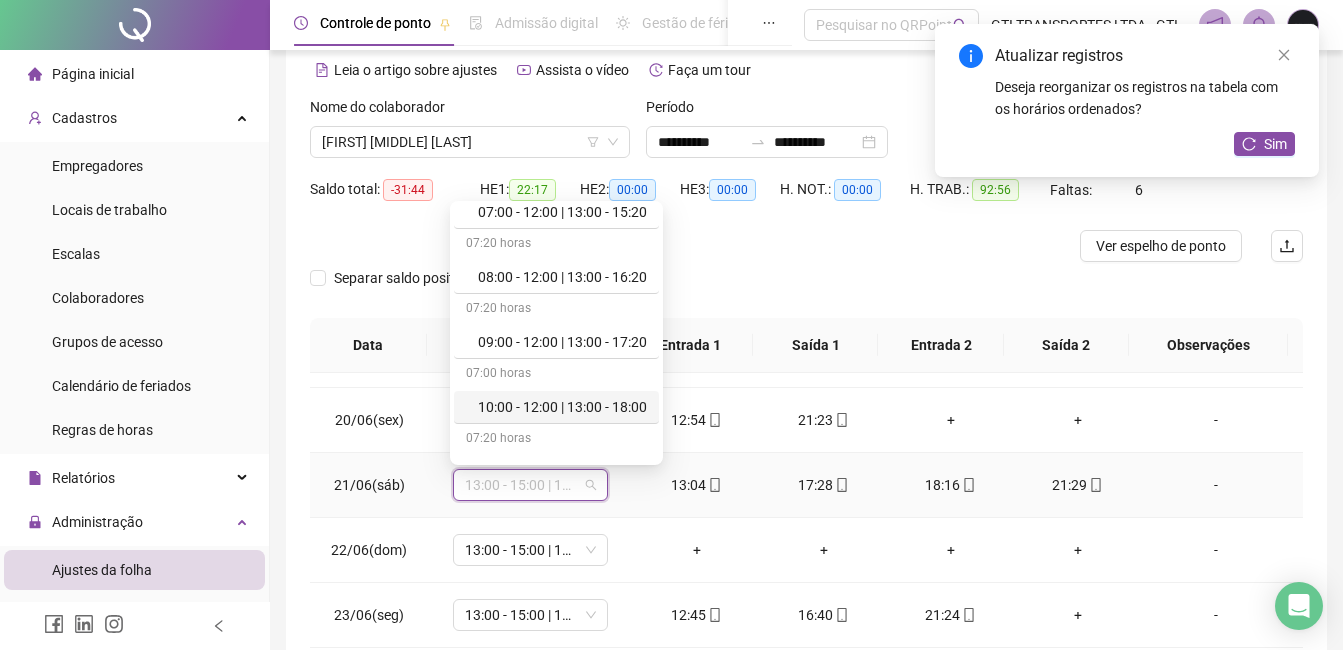 scroll, scrollTop: 100, scrollLeft: 0, axis: vertical 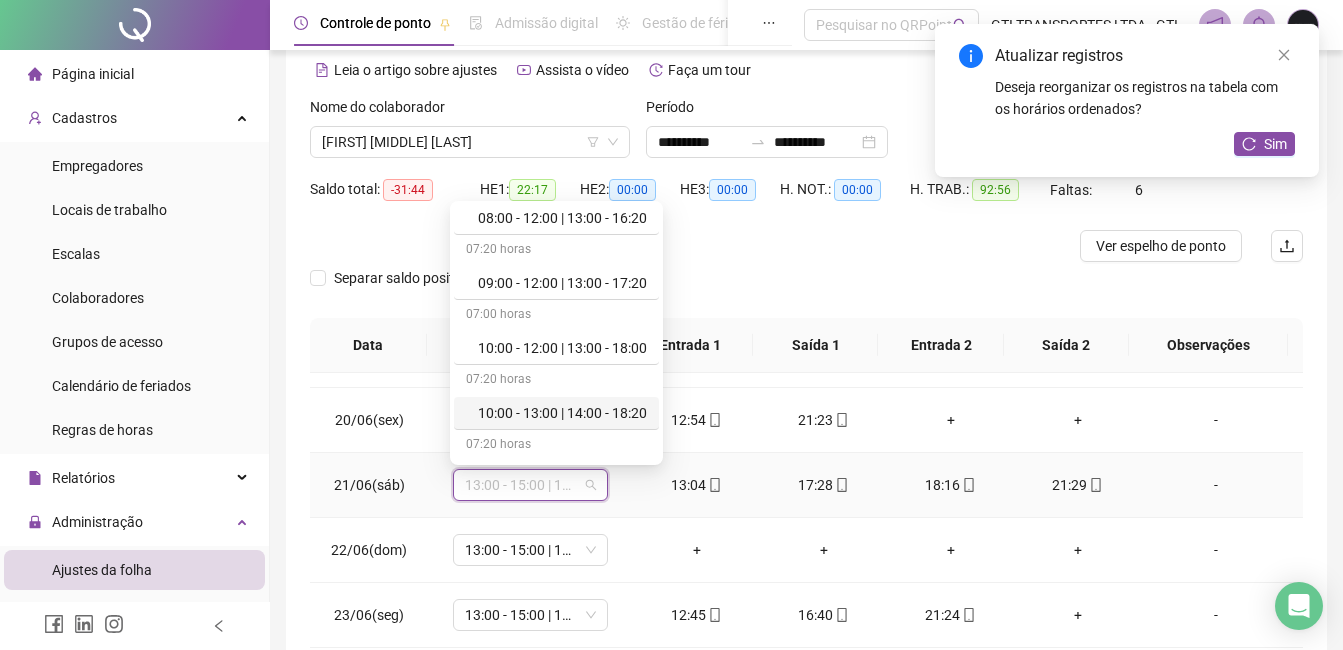 click on "10:00 - 13:00 | 14:00 - 18:20" at bounding box center (562, 413) 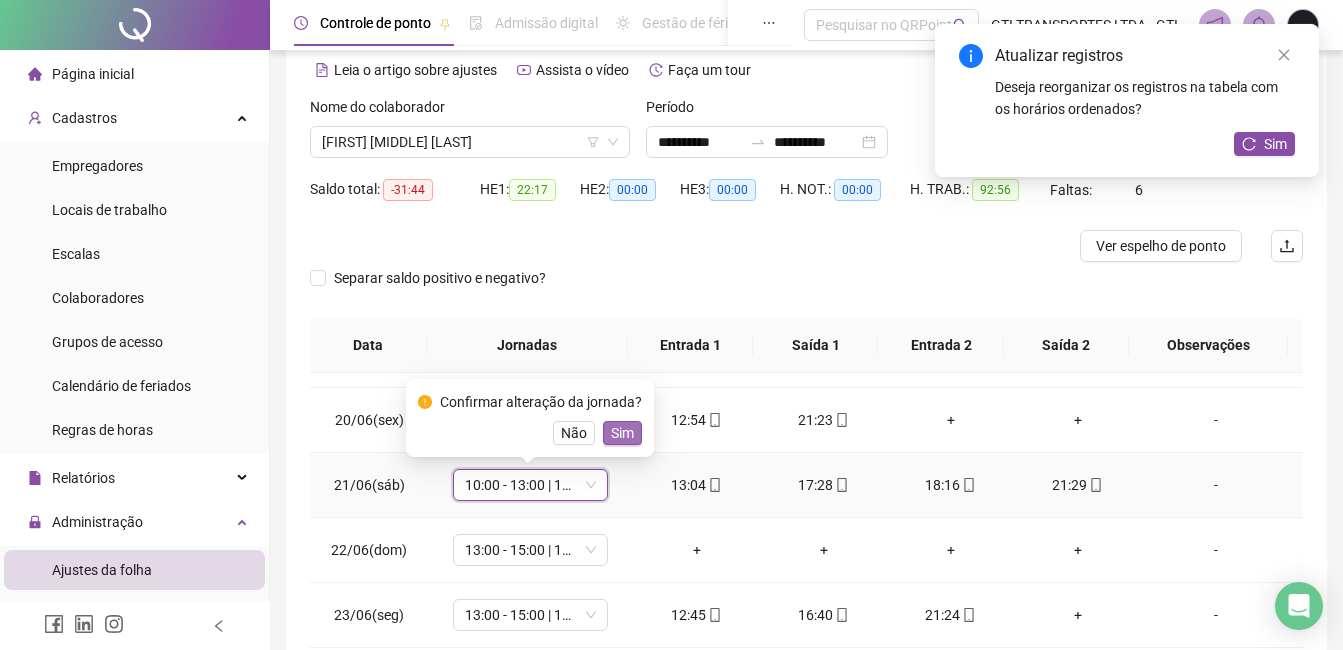 click on "Sim" at bounding box center [622, 433] 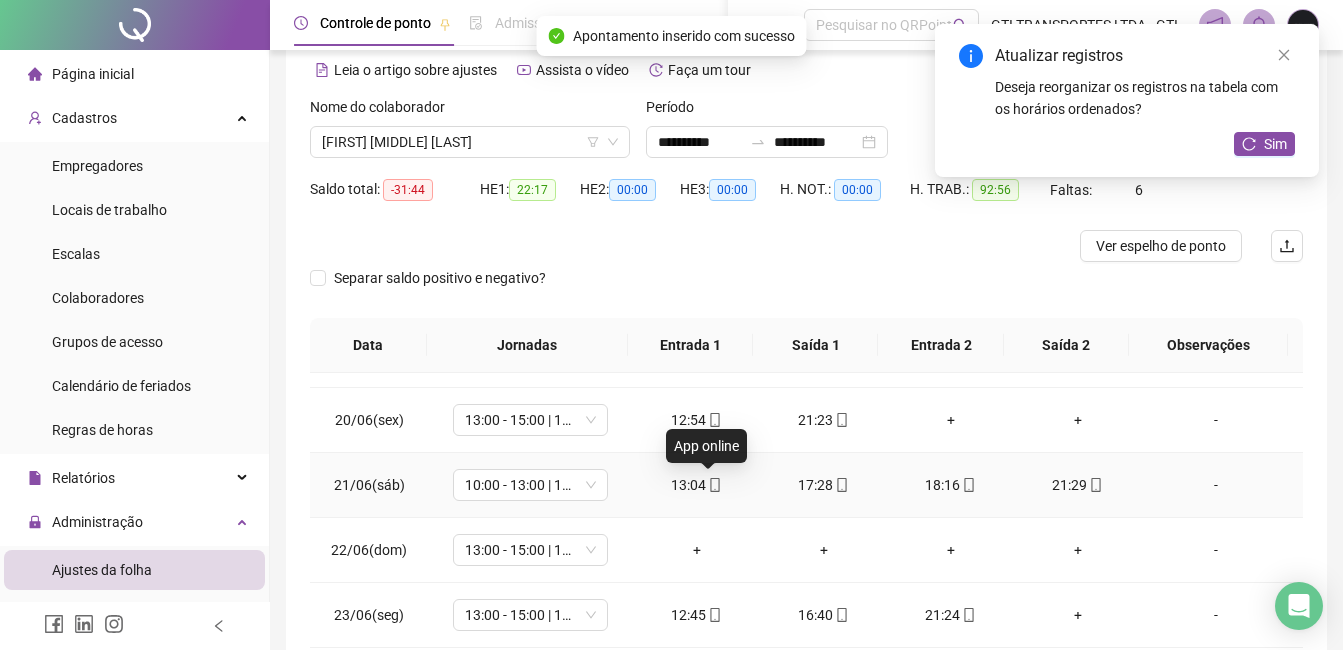 click 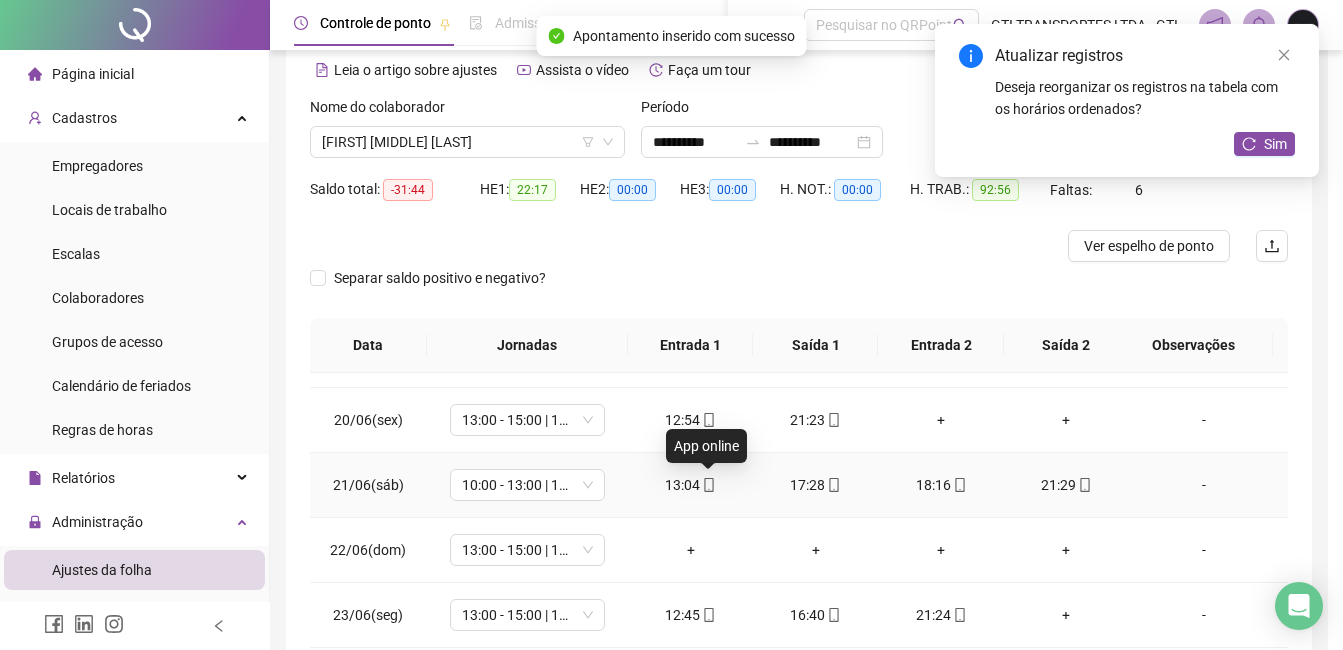 type on "**********" 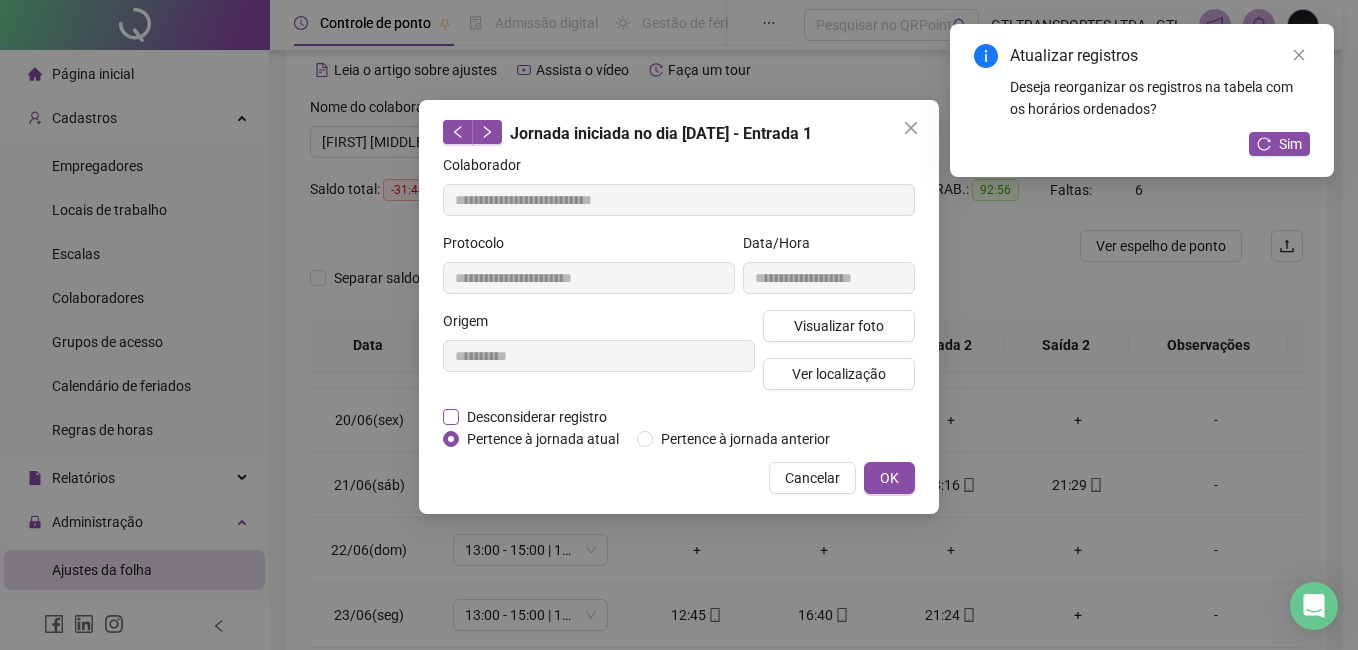 click on "Desconsiderar registro" at bounding box center [537, 417] 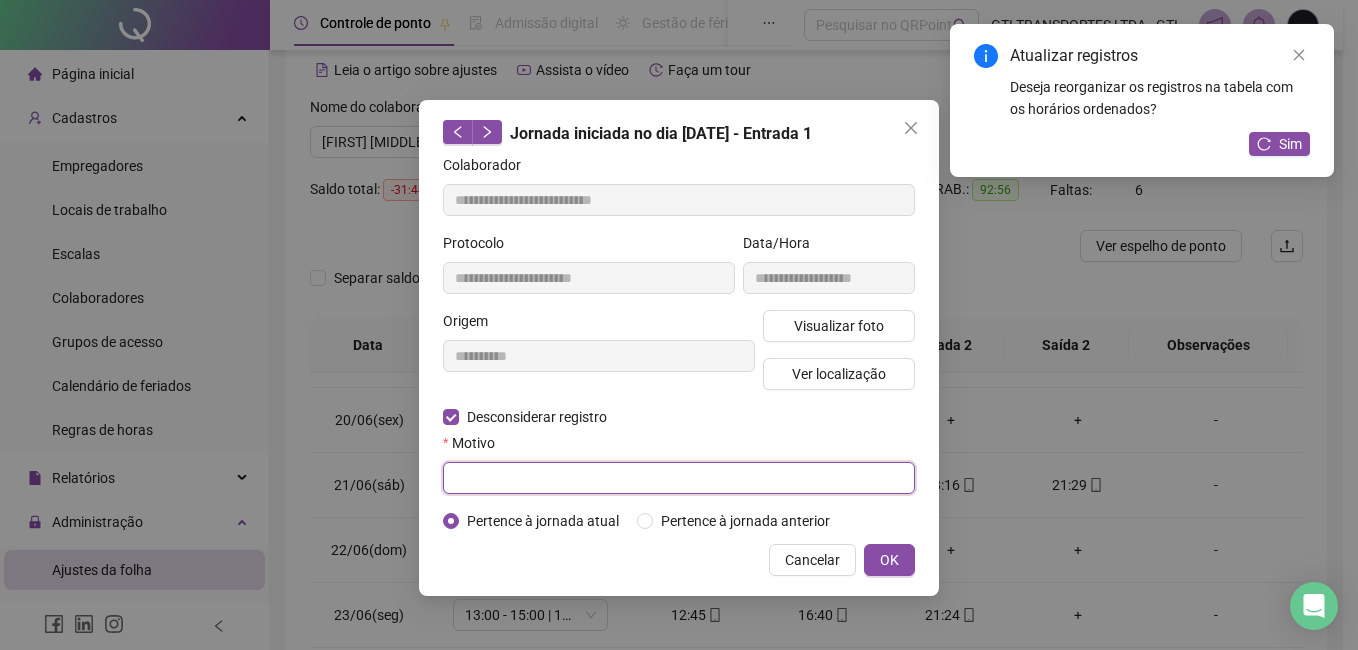 click at bounding box center (679, 478) 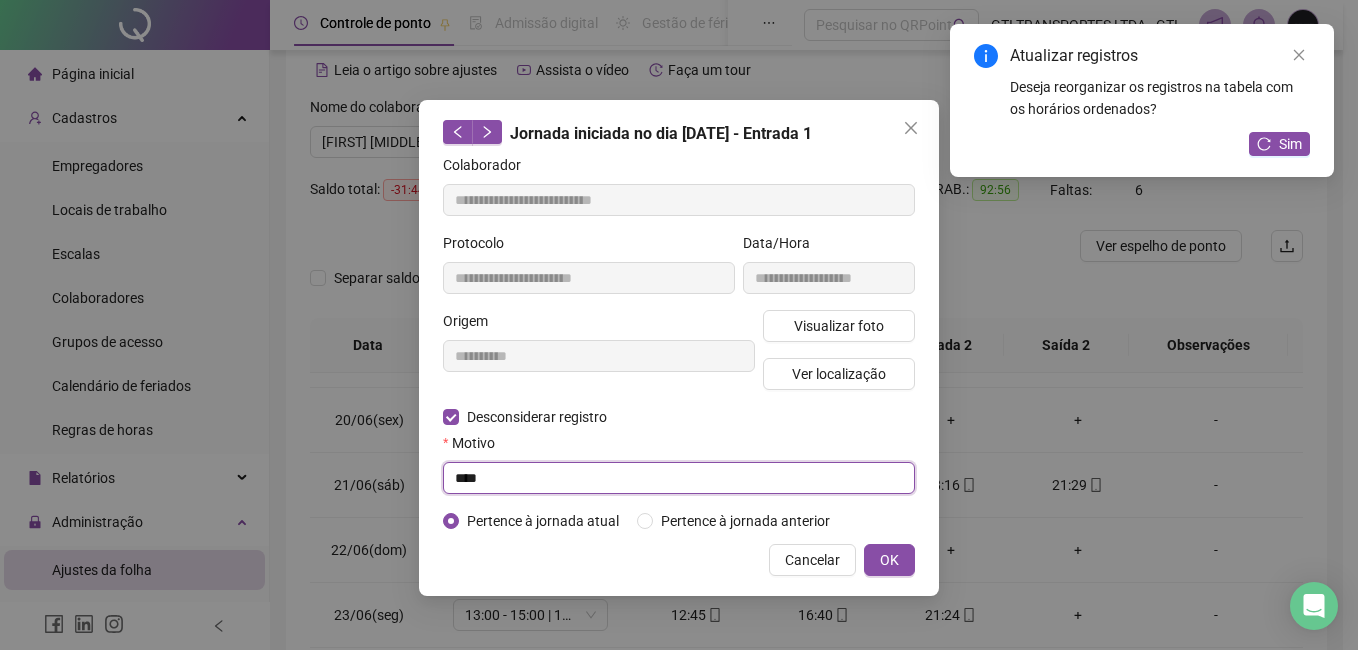 click on "****" at bounding box center (679, 478) 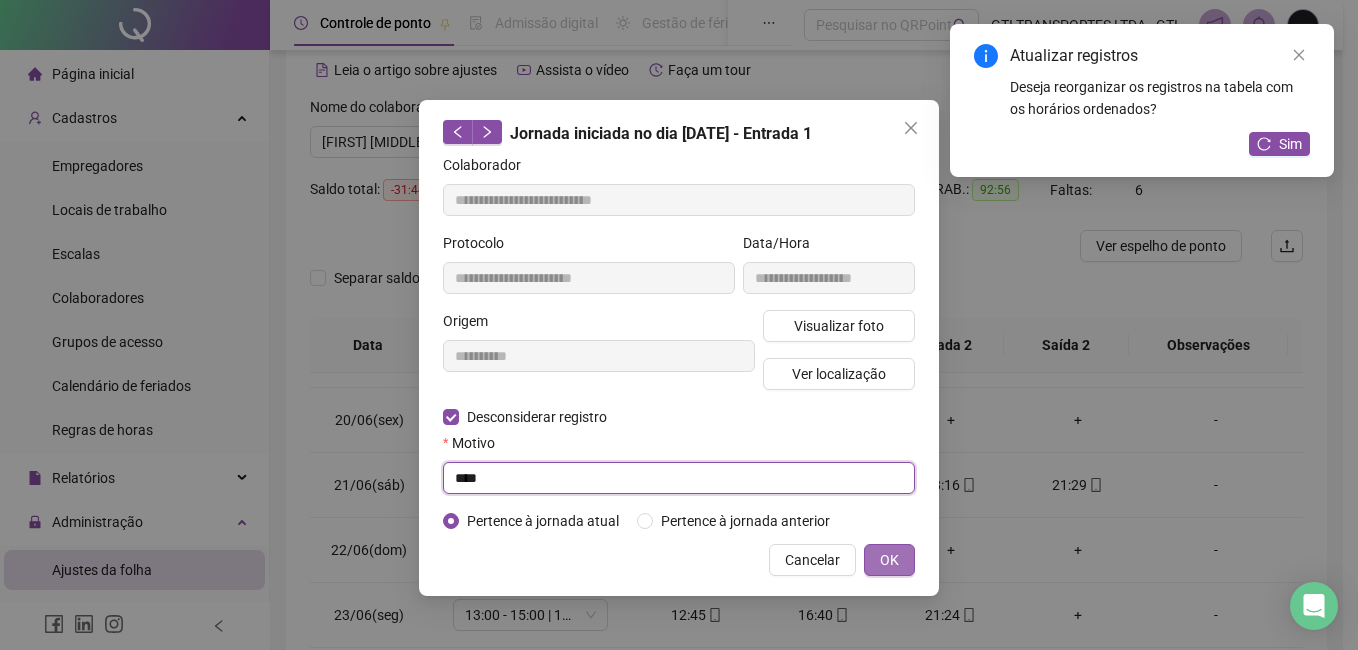 type on "****" 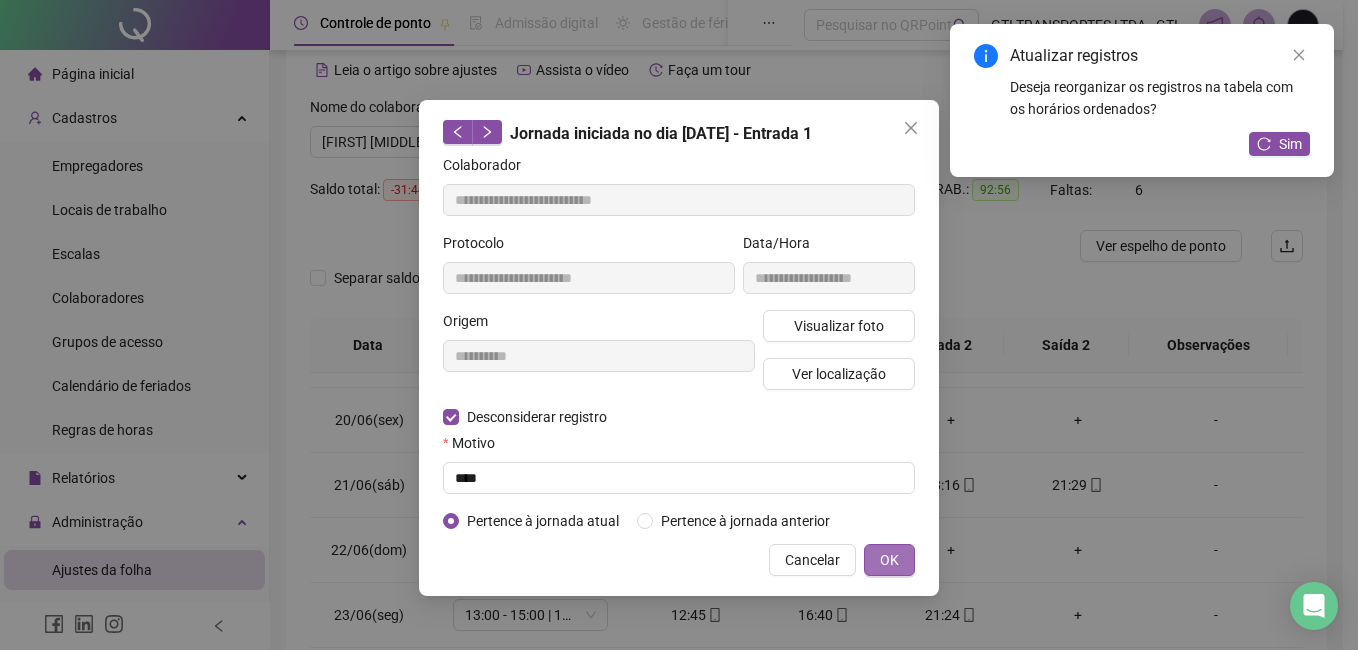 click on "OK" at bounding box center (889, 560) 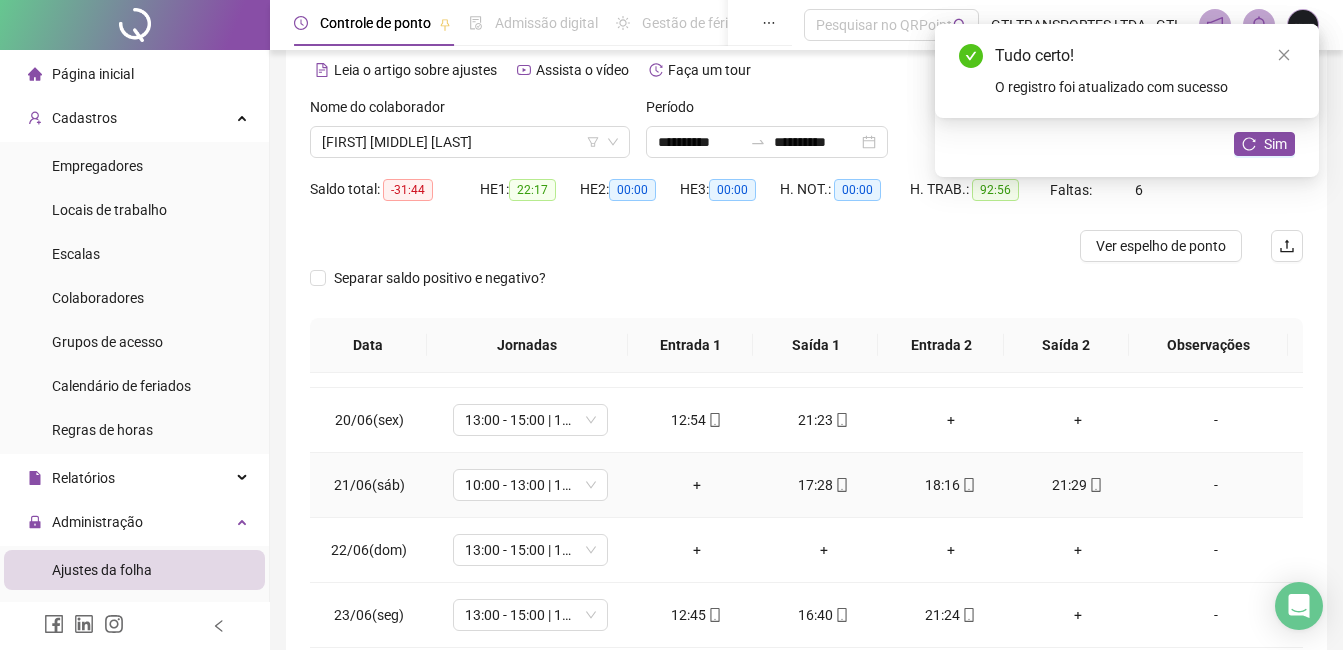 click on "+" at bounding box center [696, 485] 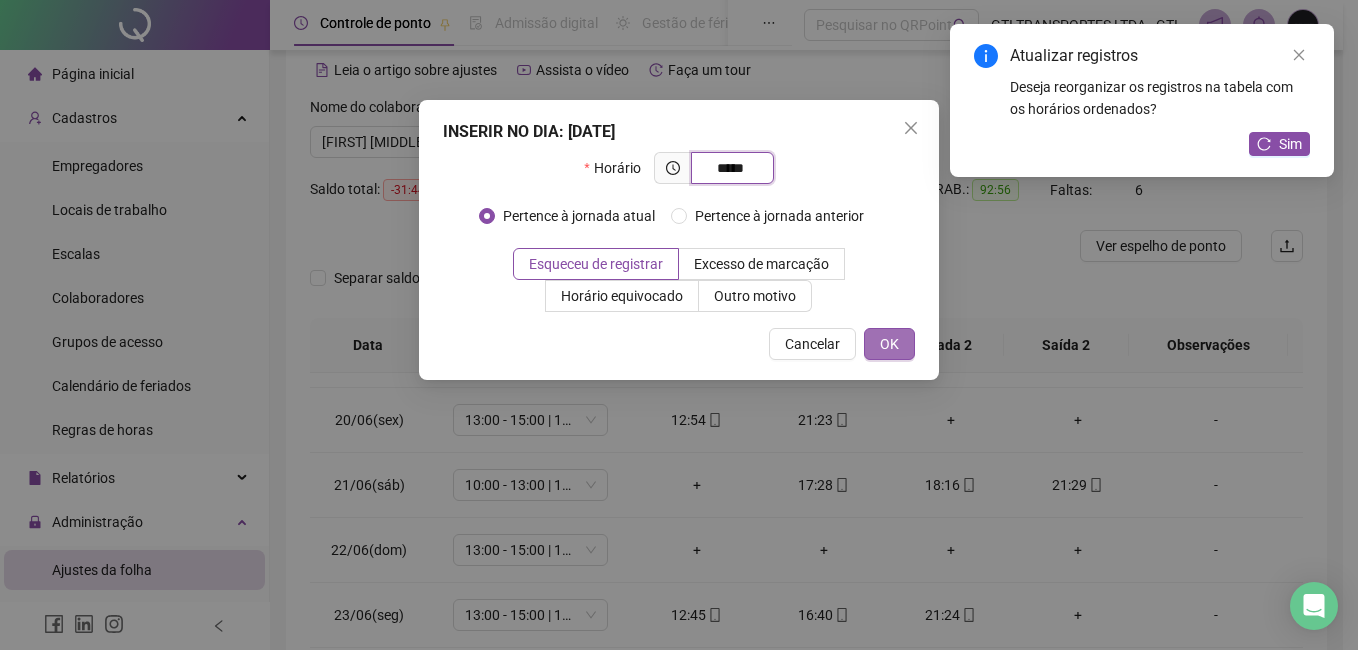 type on "*****" 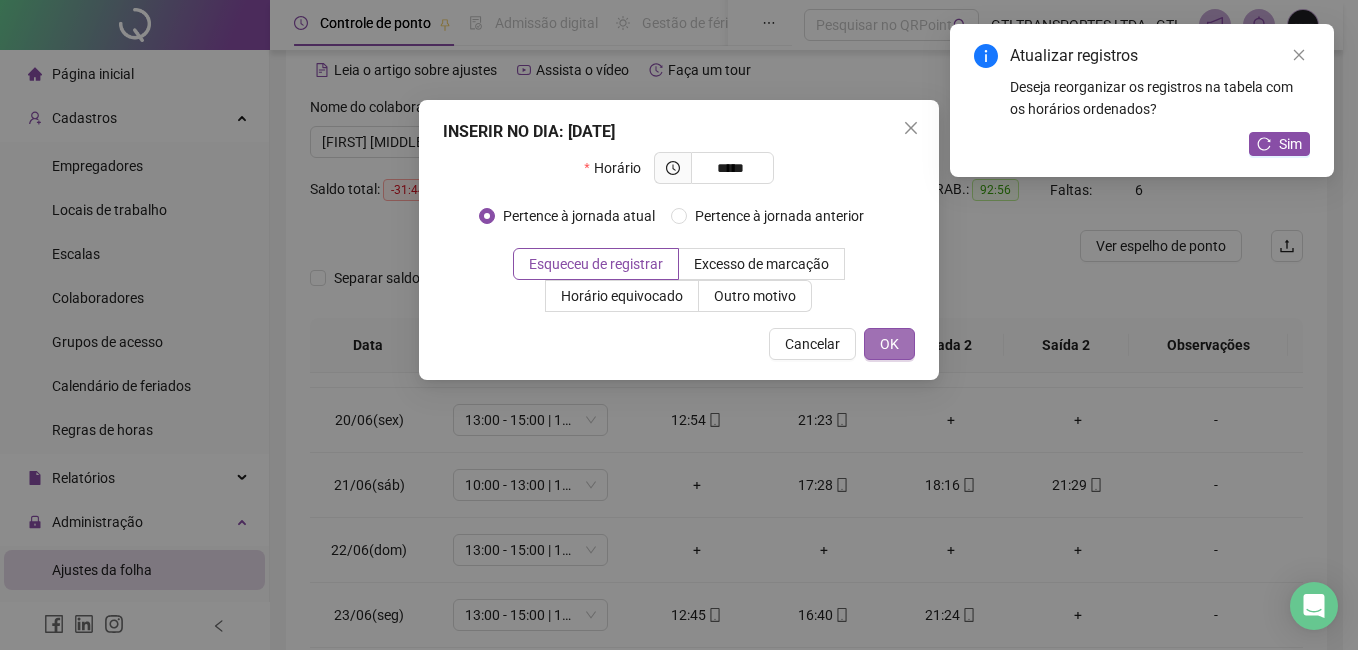 click on "OK" at bounding box center (889, 344) 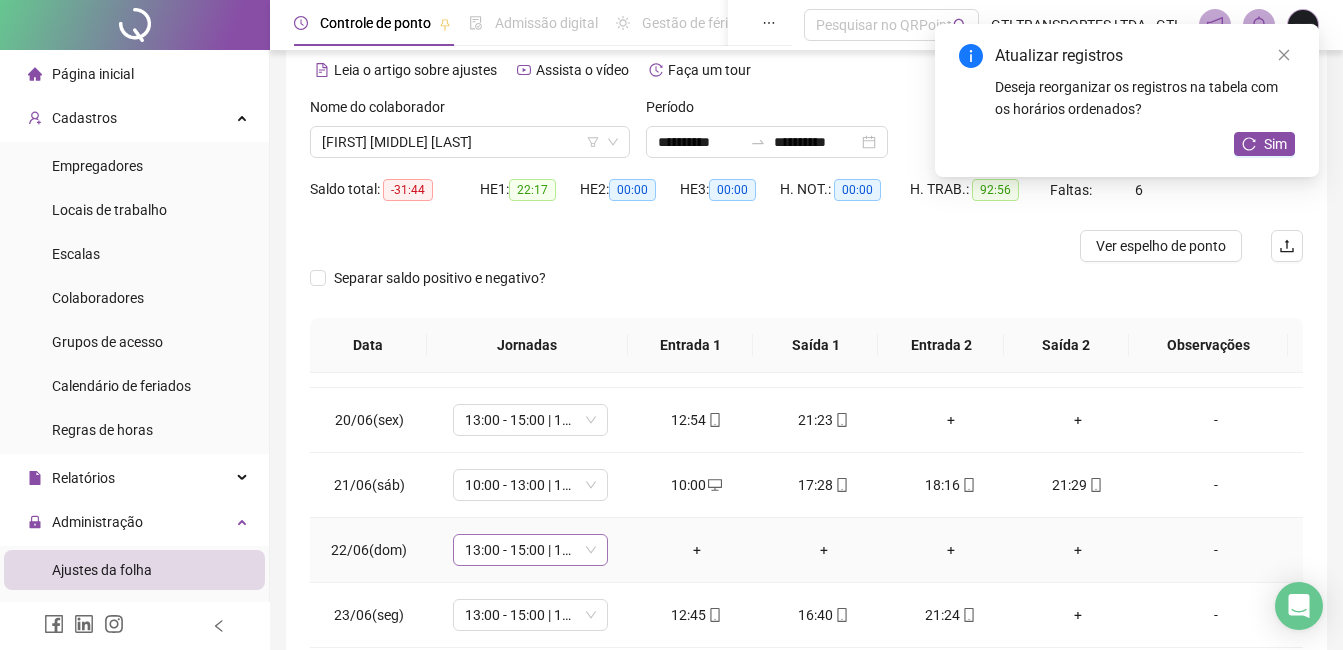 click on "13:00 - 15:00 | 16:00 - 21:20" at bounding box center (530, 550) 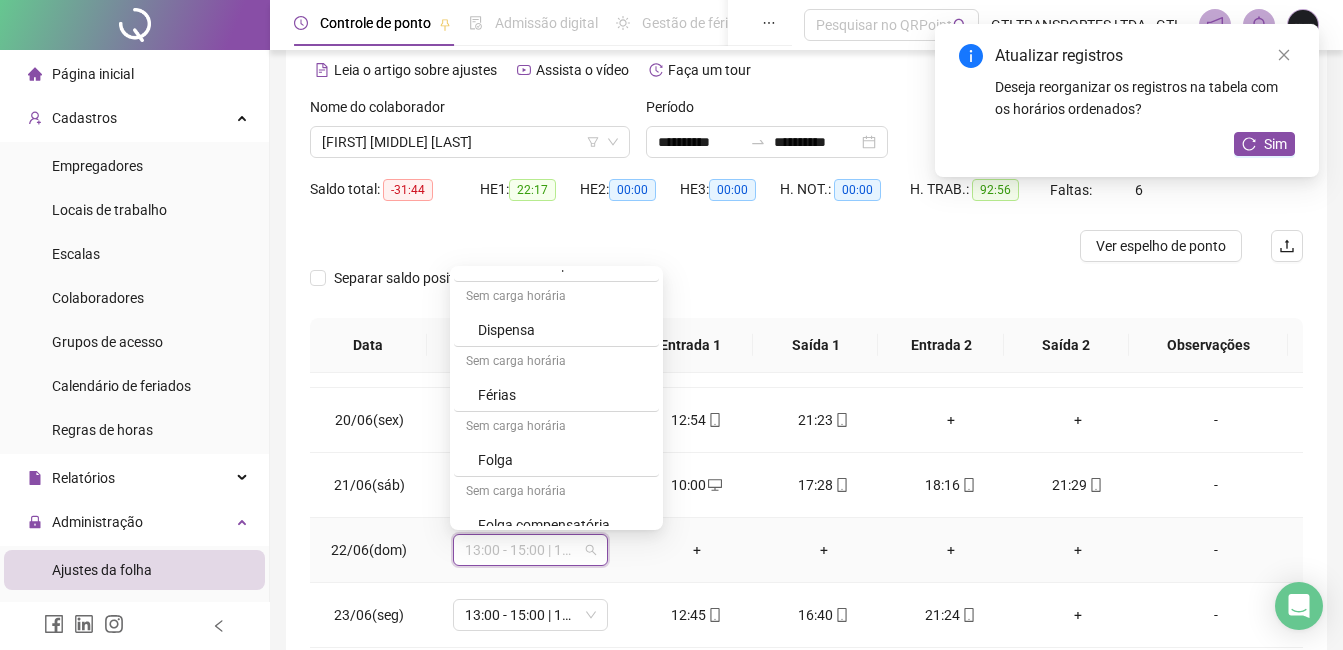 scroll, scrollTop: 654, scrollLeft: 0, axis: vertical 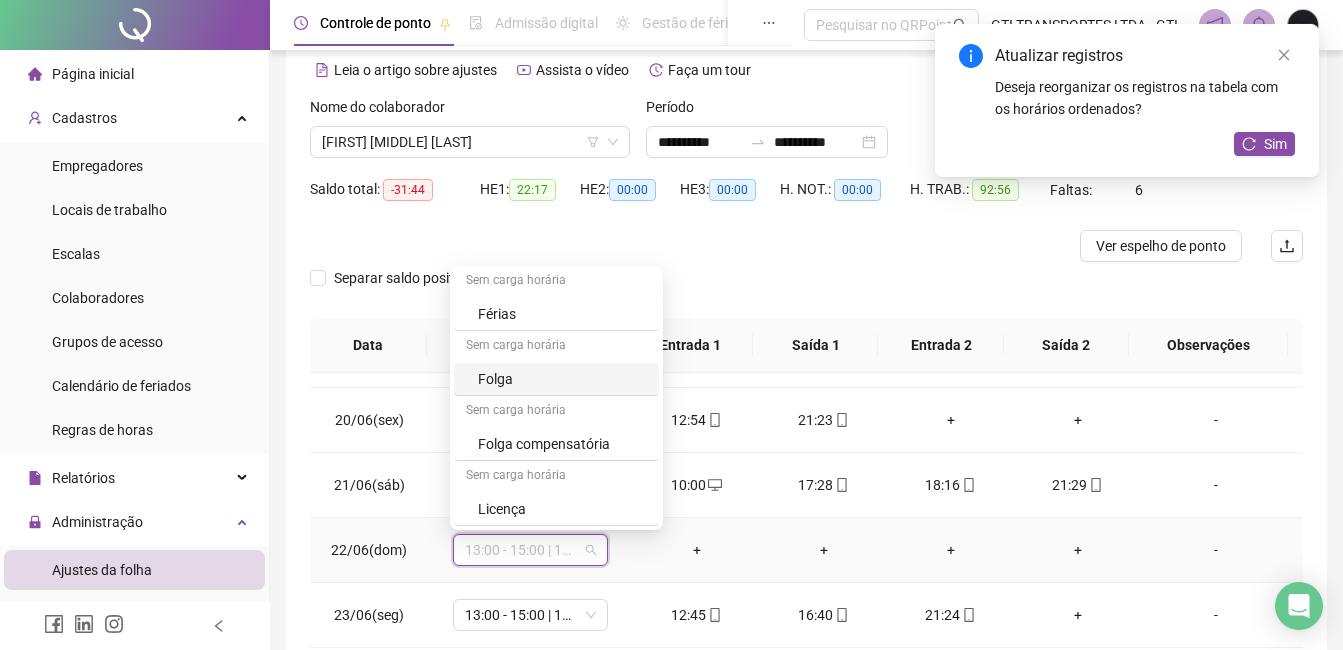 click on "Folga" at bounding box center (562, 379) 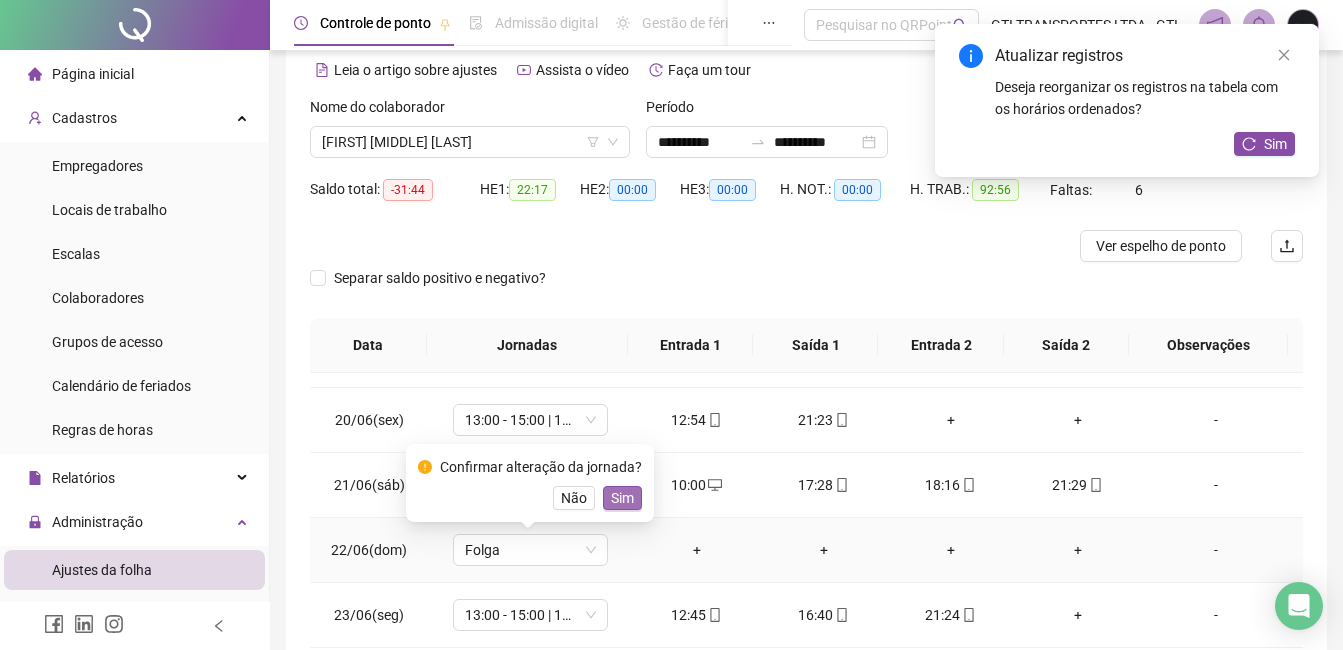 click on "Sim" at bounding box center [622, 498] 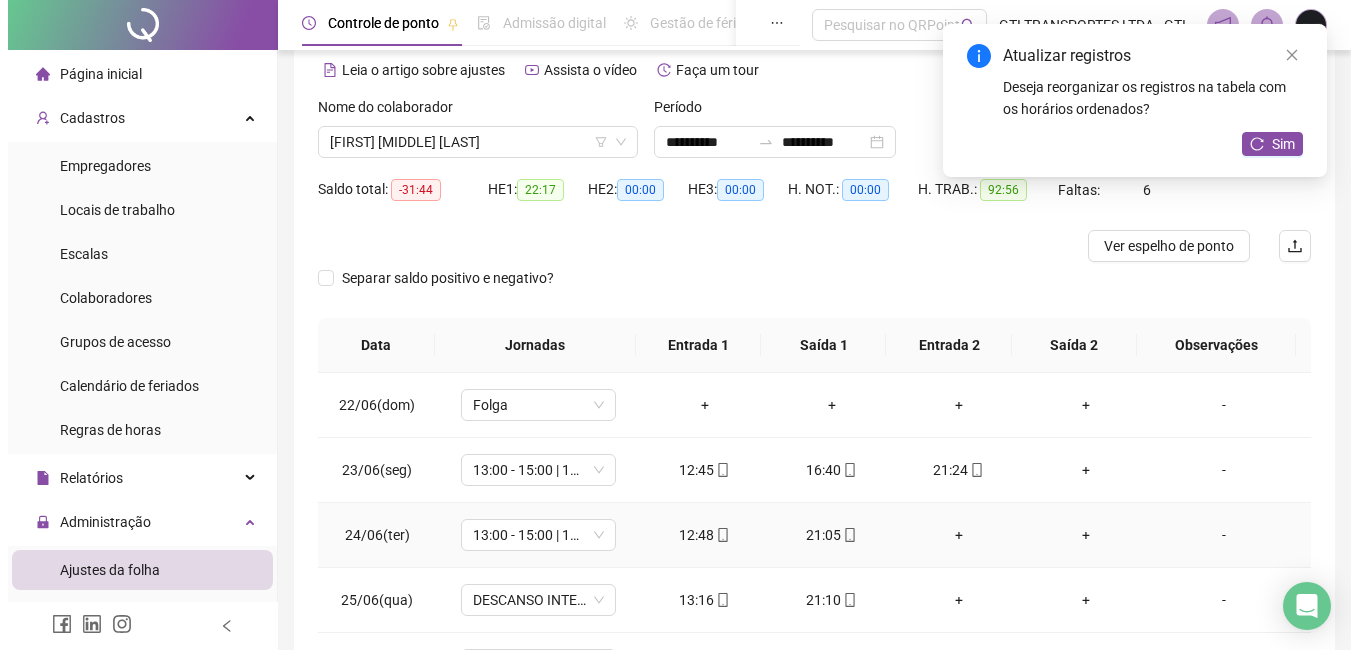 scroll, scrollTop: 800, scrollLeft: 0, axis: vertical 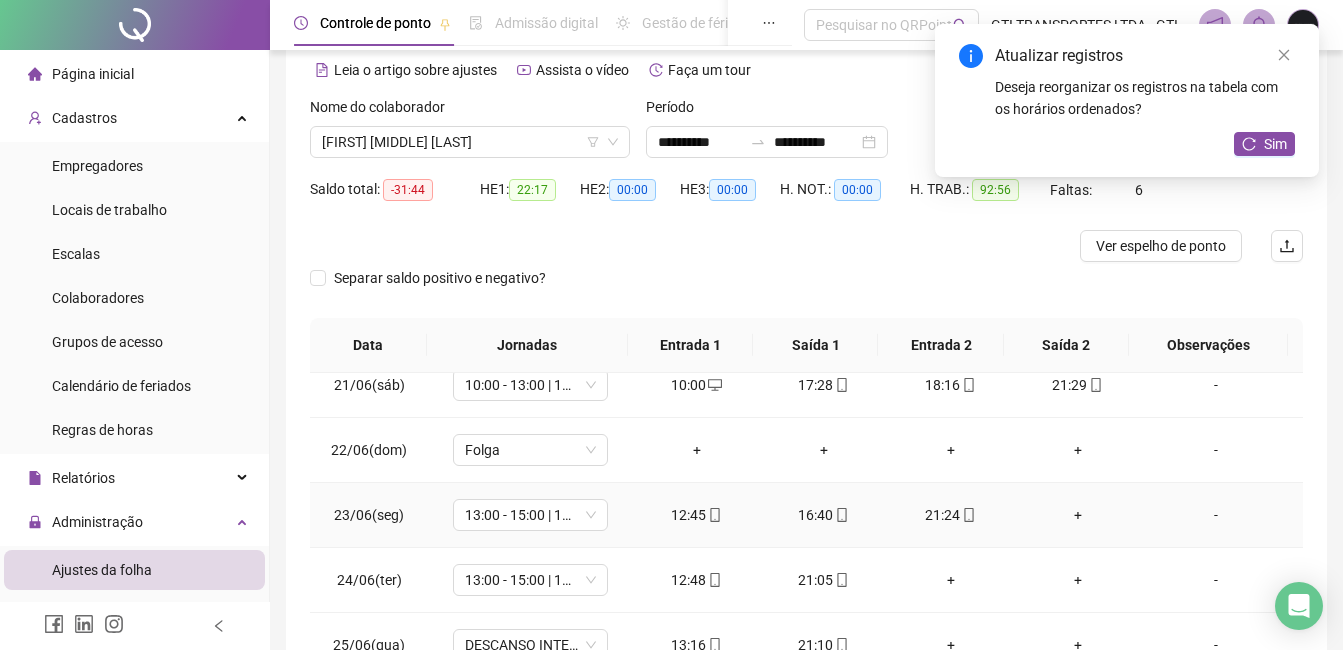 click on "+" at bounding box center (1077, 515) 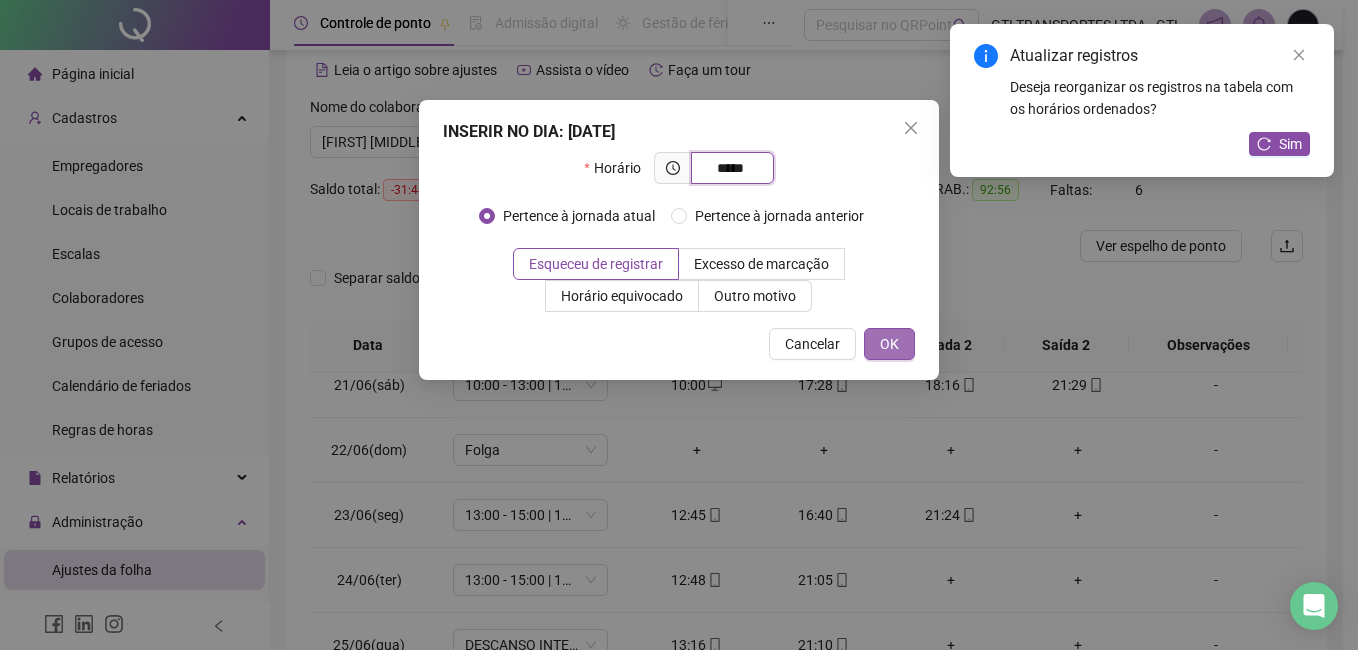 type on "*****" 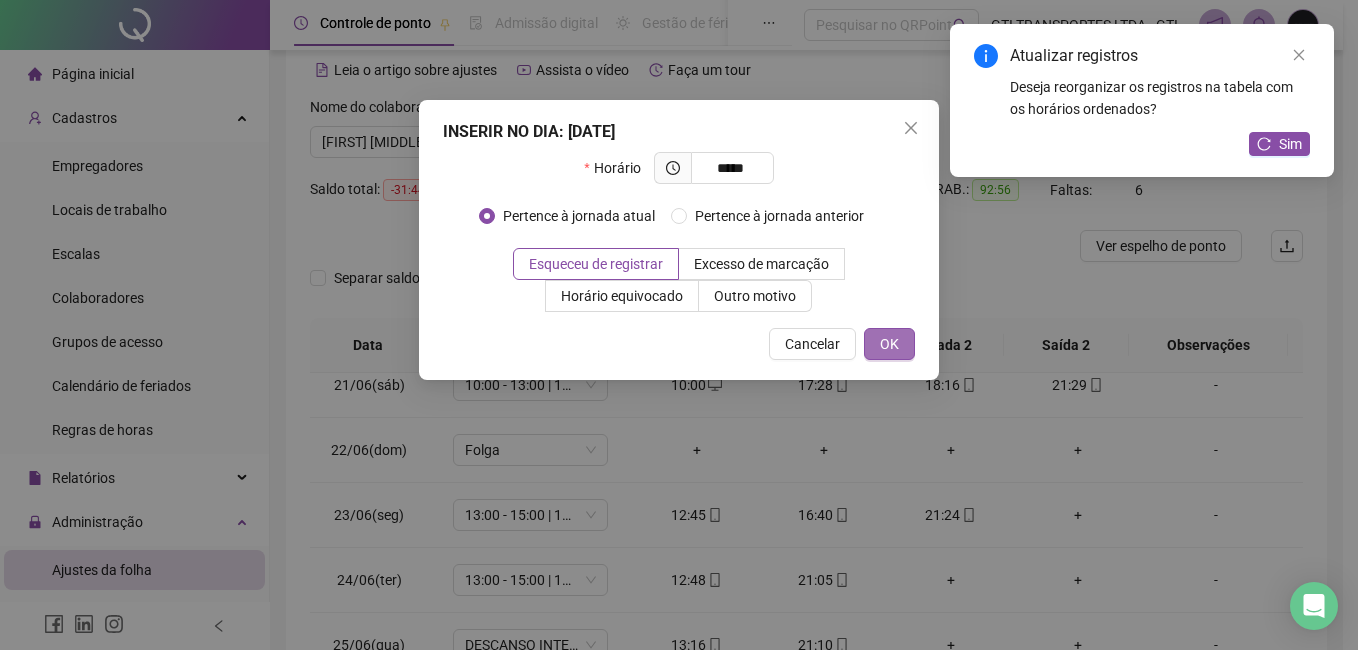 click on "OK" at bounding box center (889, 344) 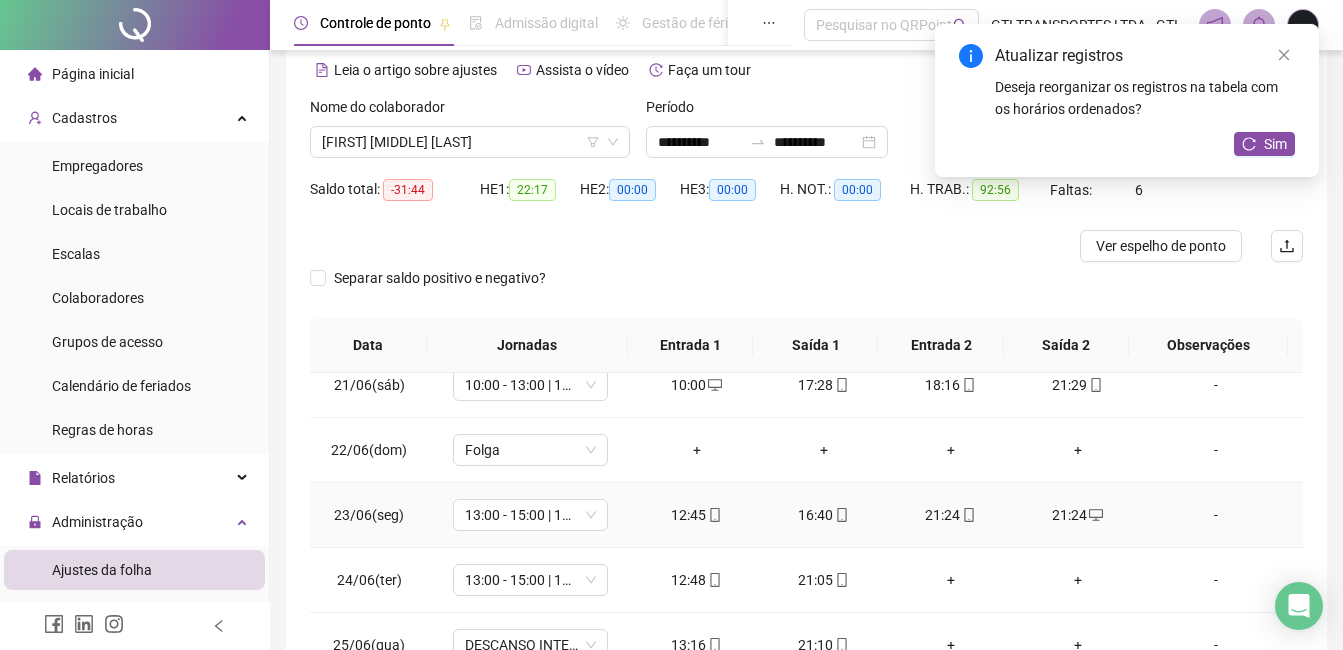 click on "21:24" at bounding box center (950, 515) 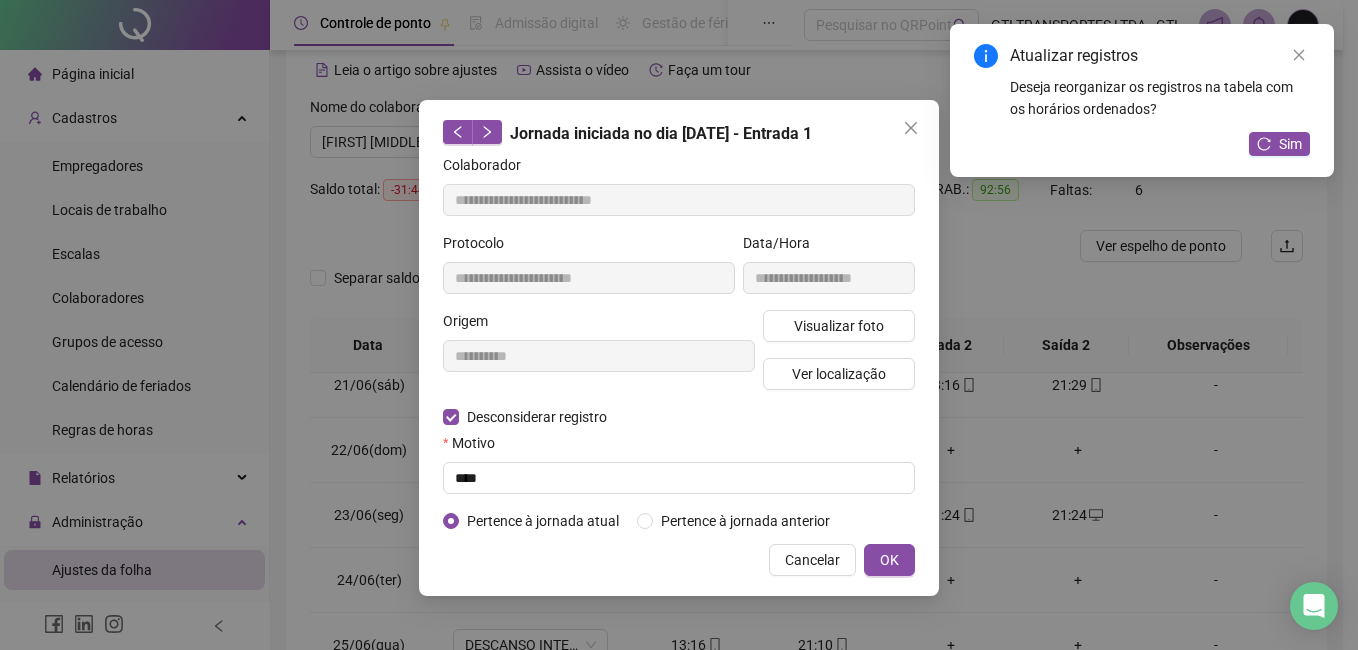 type on "**********" 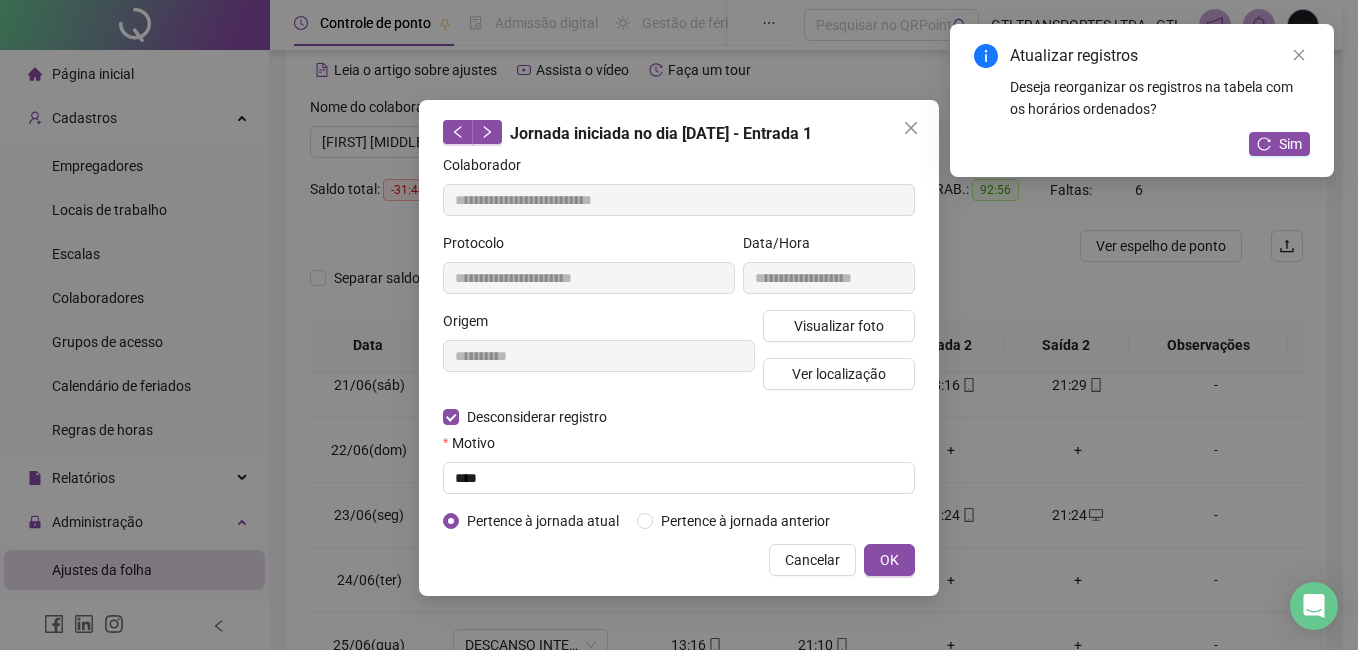 type on "**********" 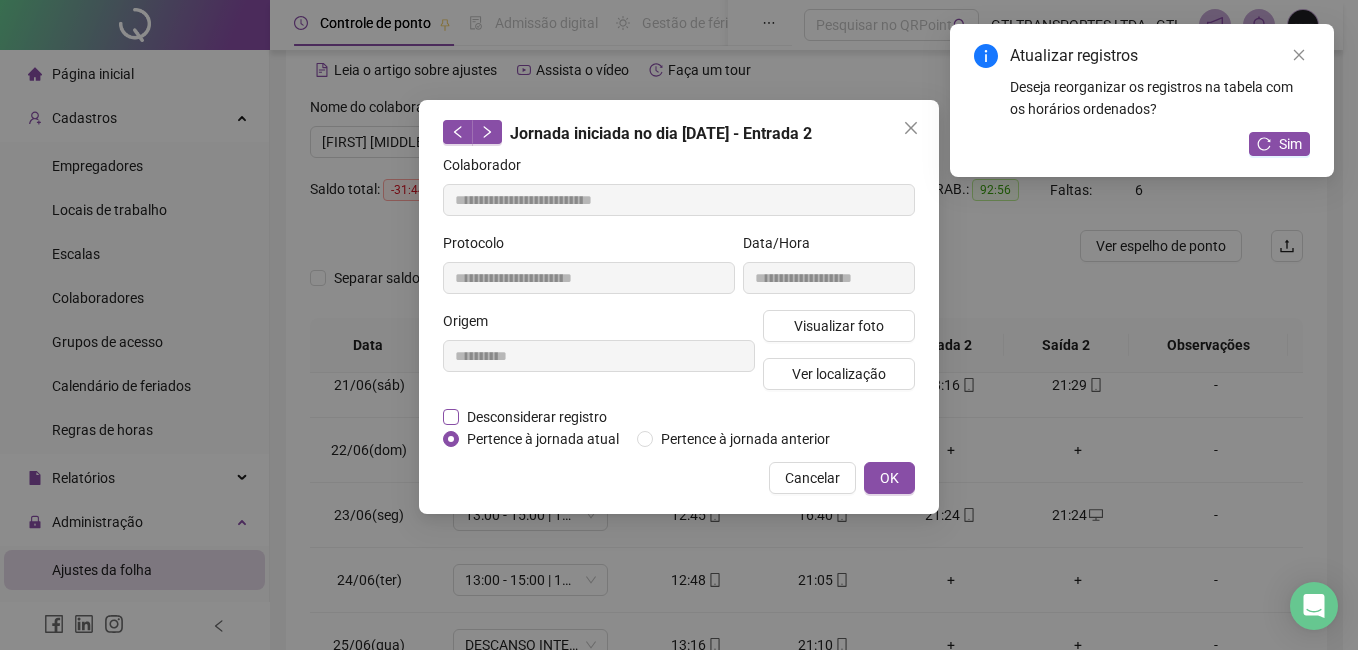click on "Desconsiderar registro" at bounding box center [537, 417] 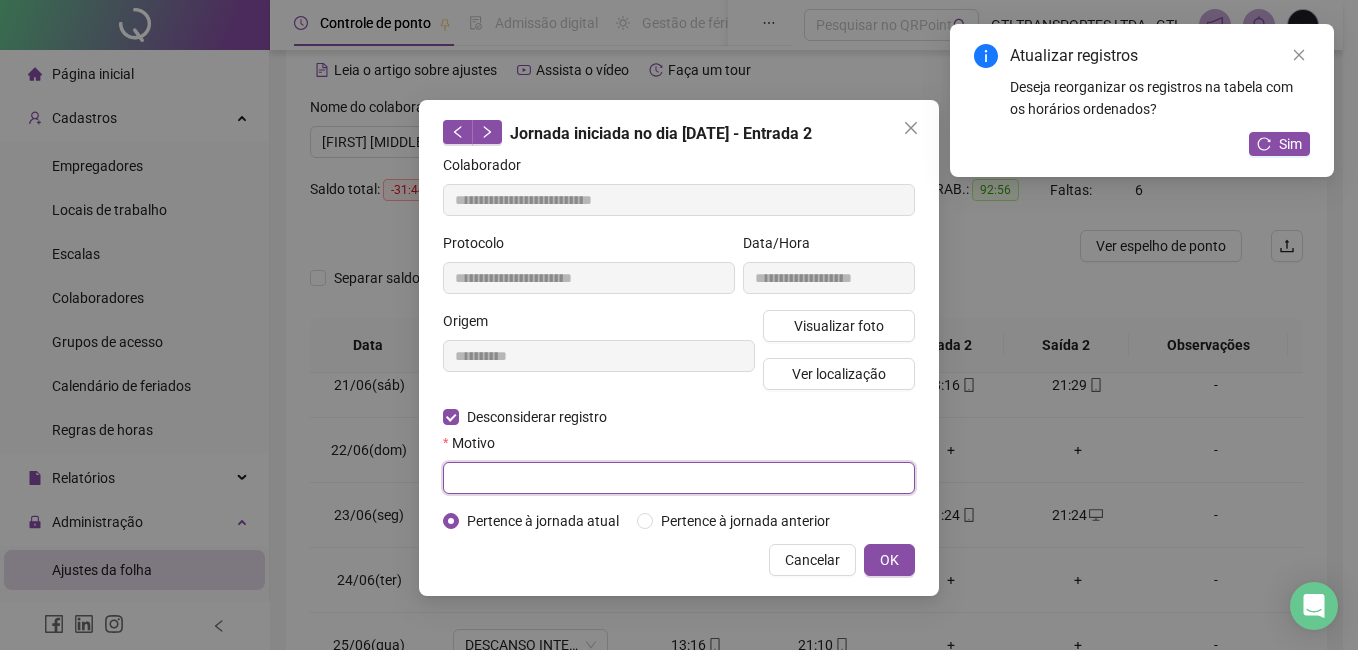 click at bounding box center (679, 478) 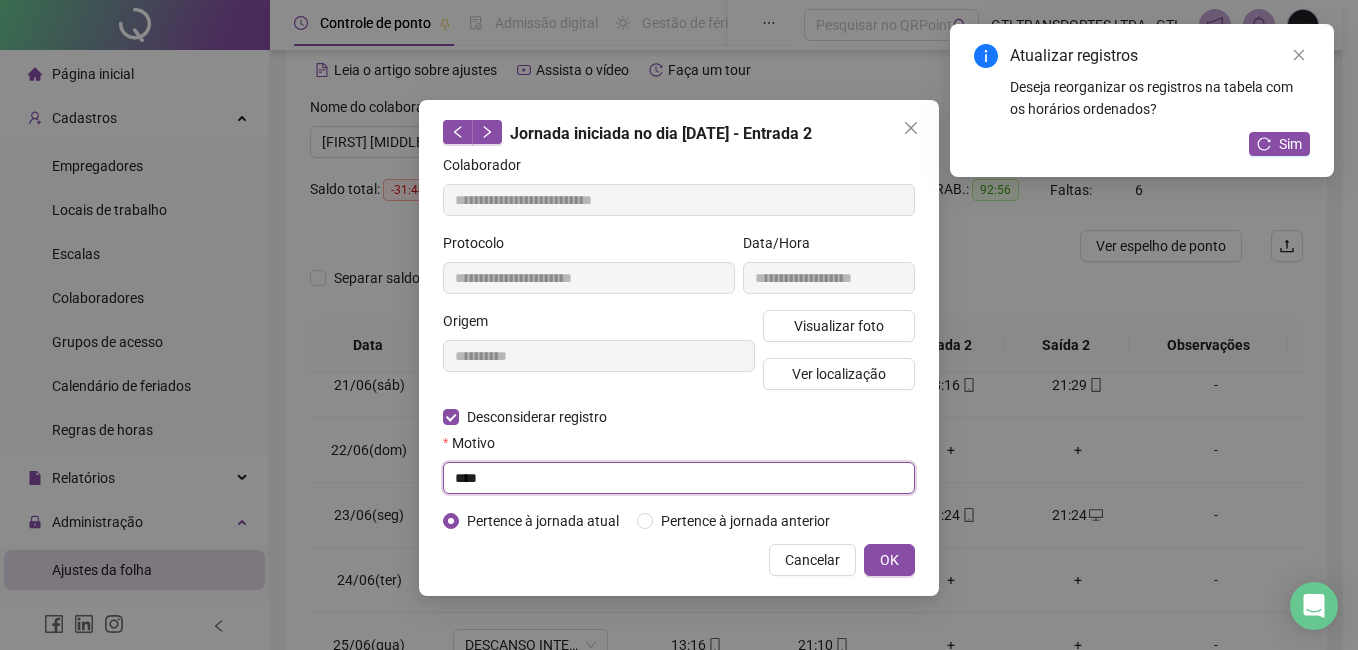 type on "****" 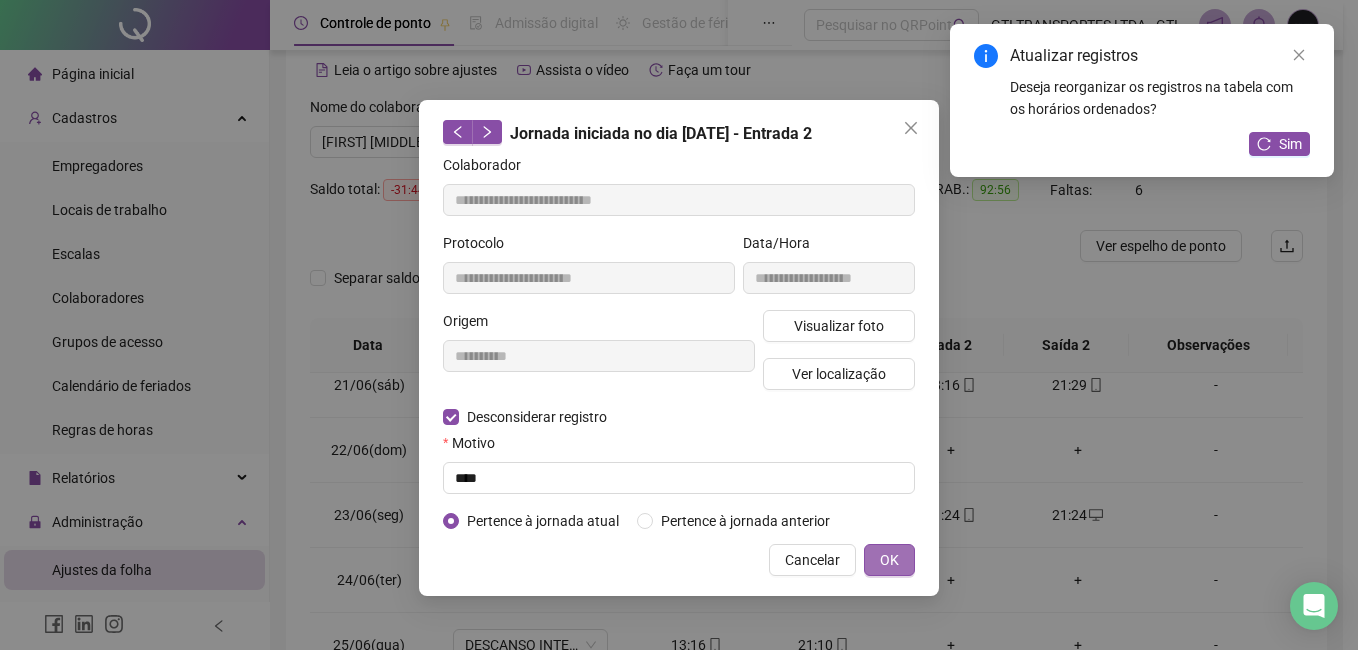 click on "OK" at bounding box center (889, 560) 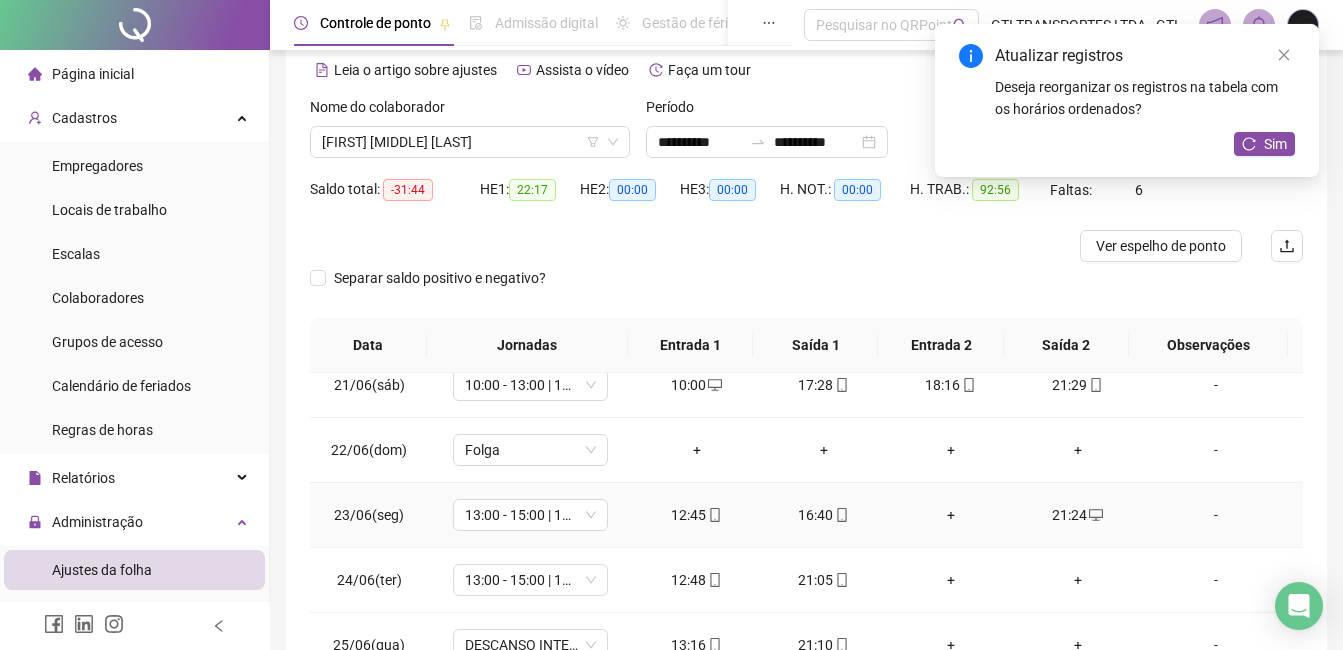 click on "+" at bounding box center [950, 515] 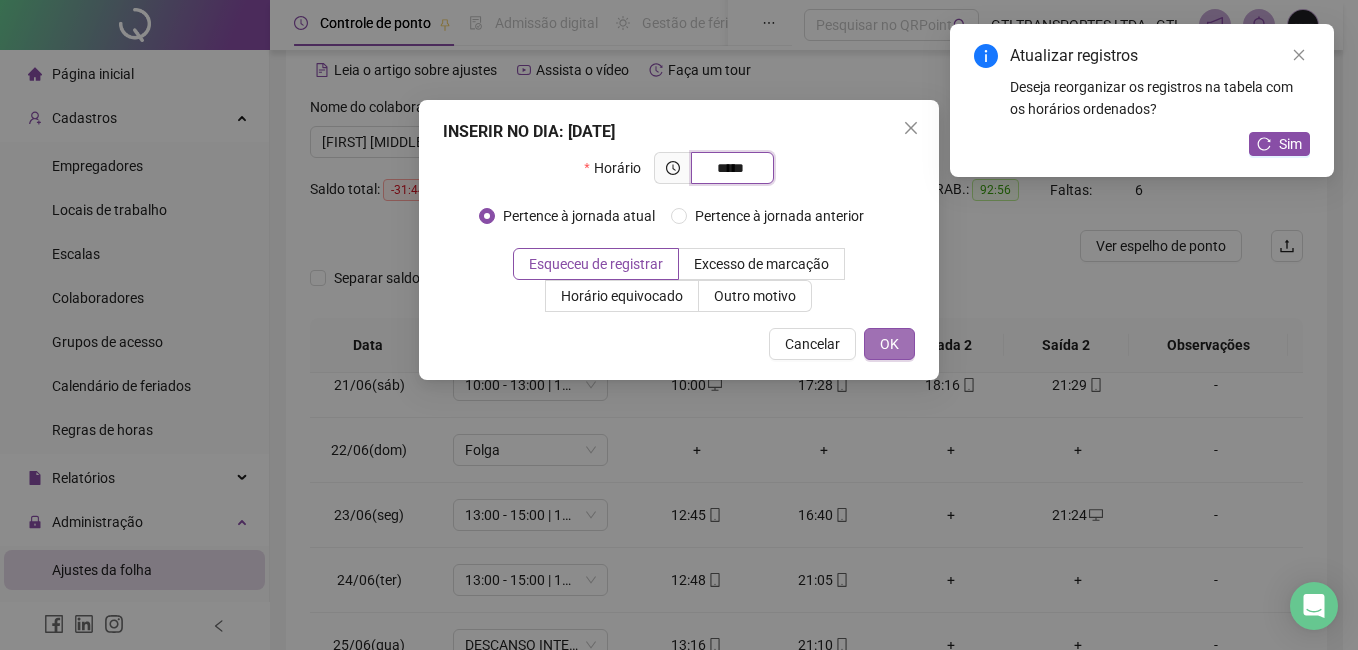 type on "*****" 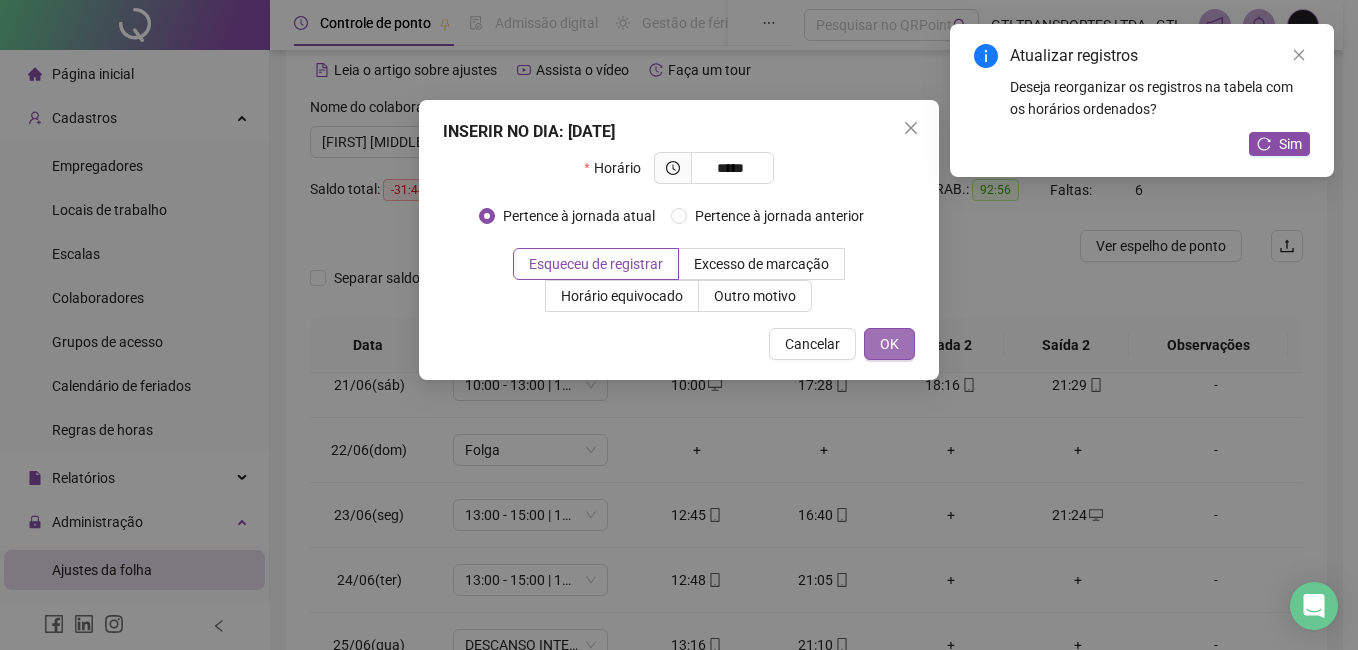 click on "OK" at bounding box center (889, 344) 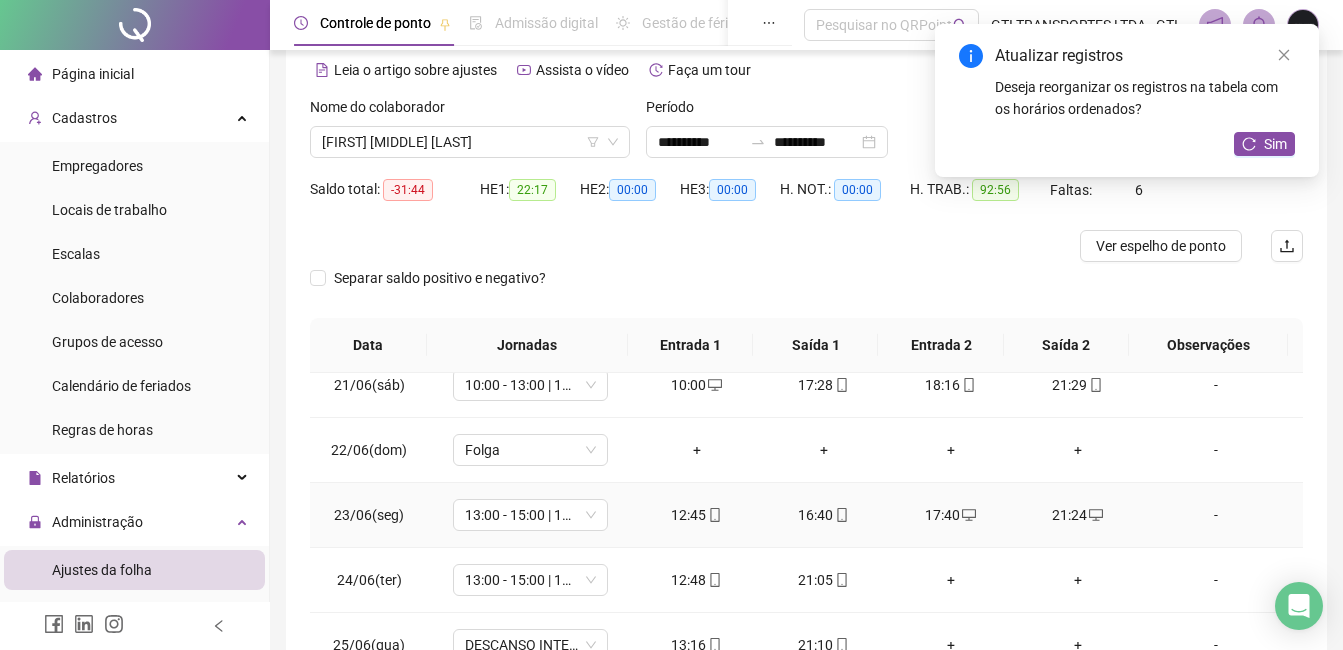 click on "12:45" at bounding box center (696, 515) 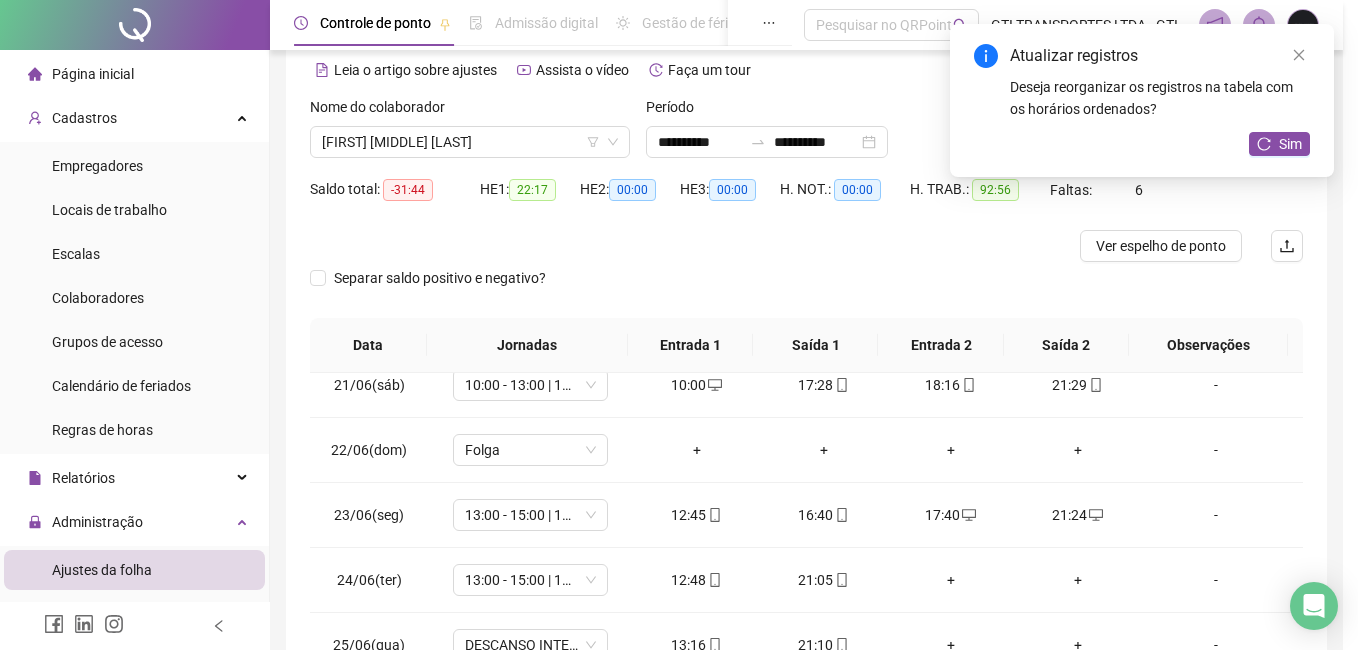 type on "**********" 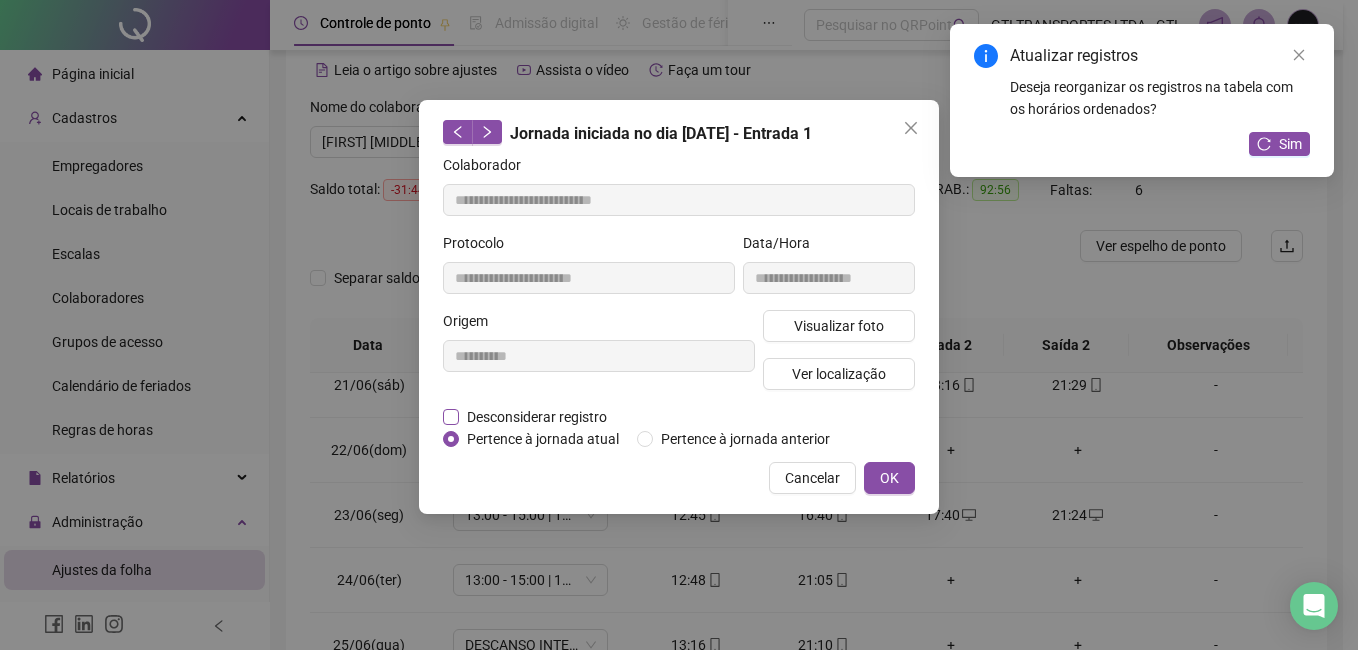 click on "Desconsiderar registro" at bounding box center [537, 417] 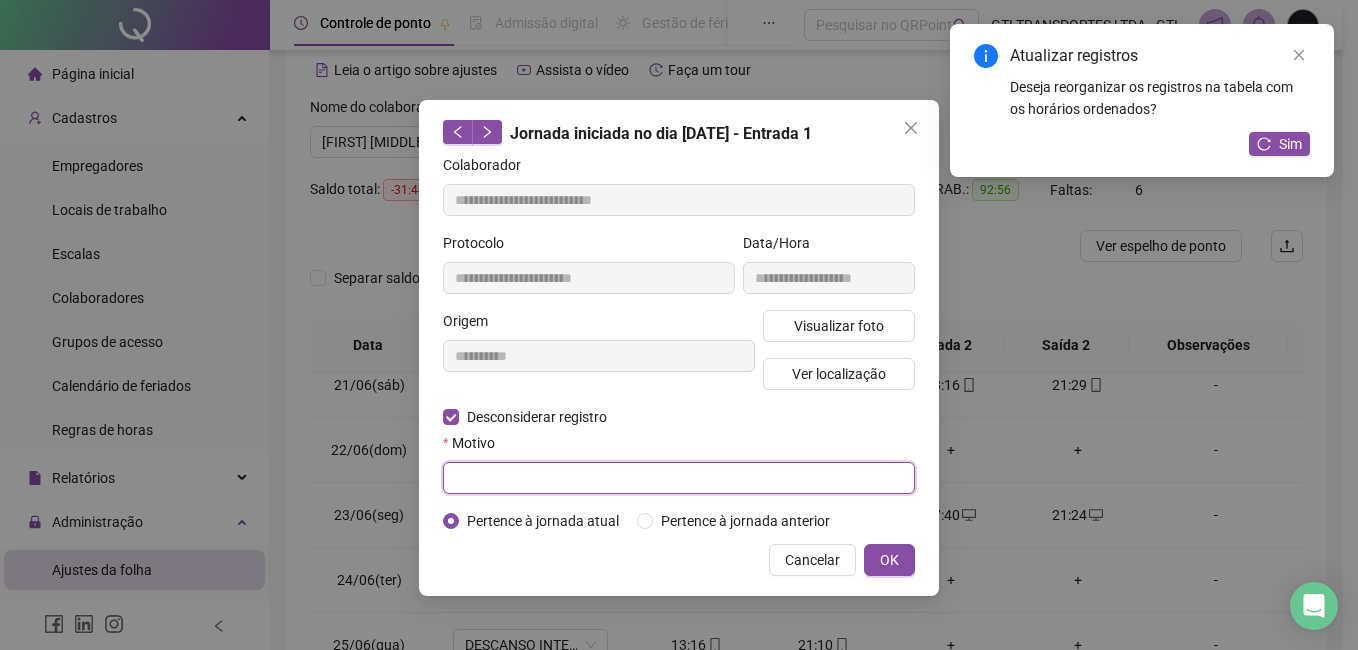 click at bounding box center (679, 478) 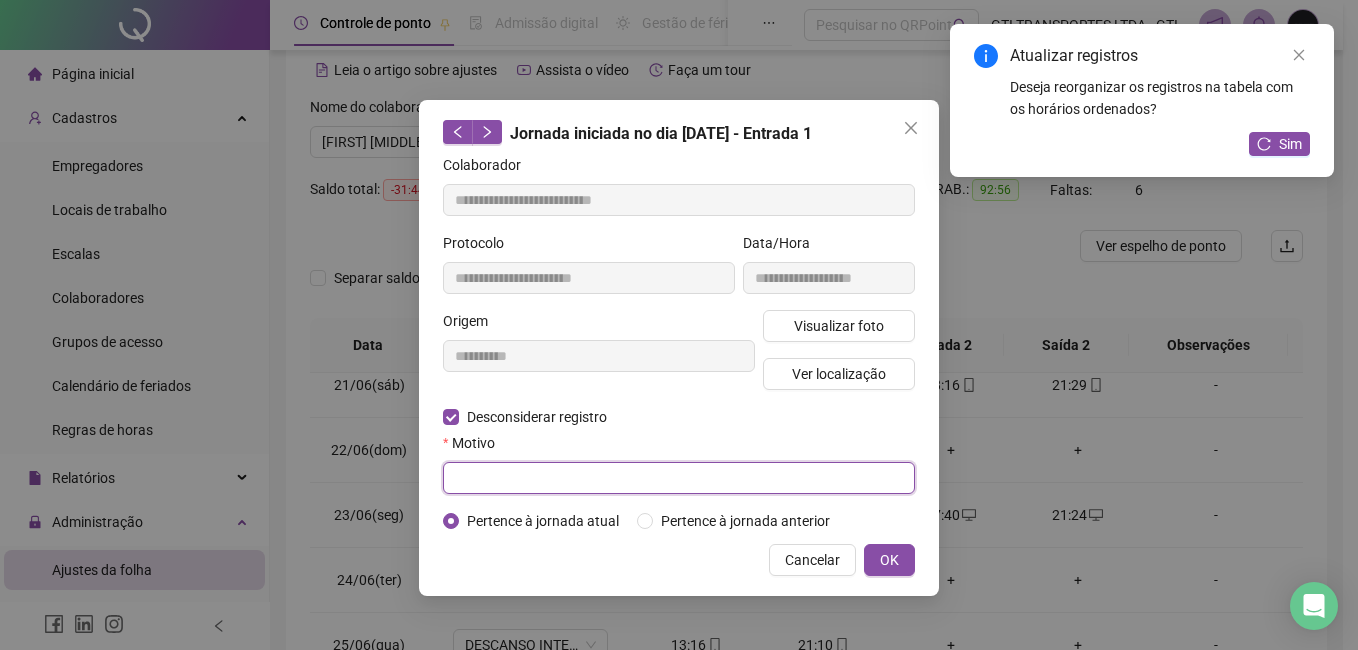 paste on "**********" 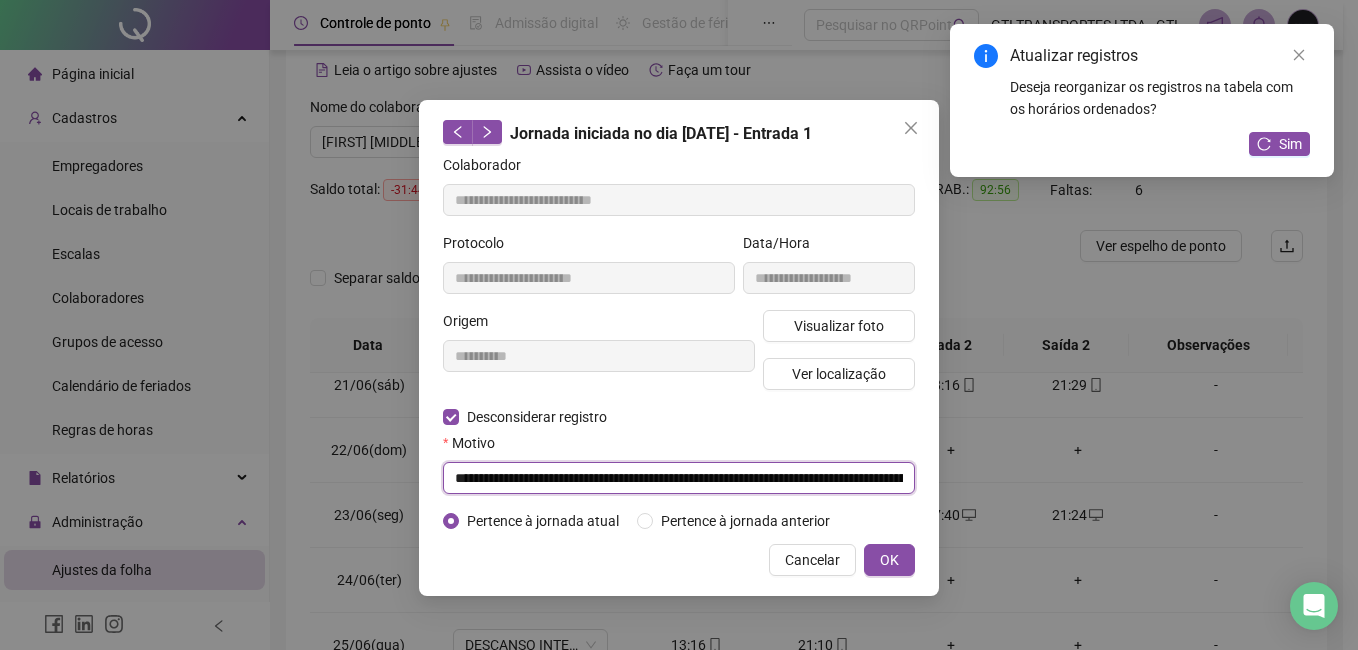 click on "**********" at bounding box center (679, 478) 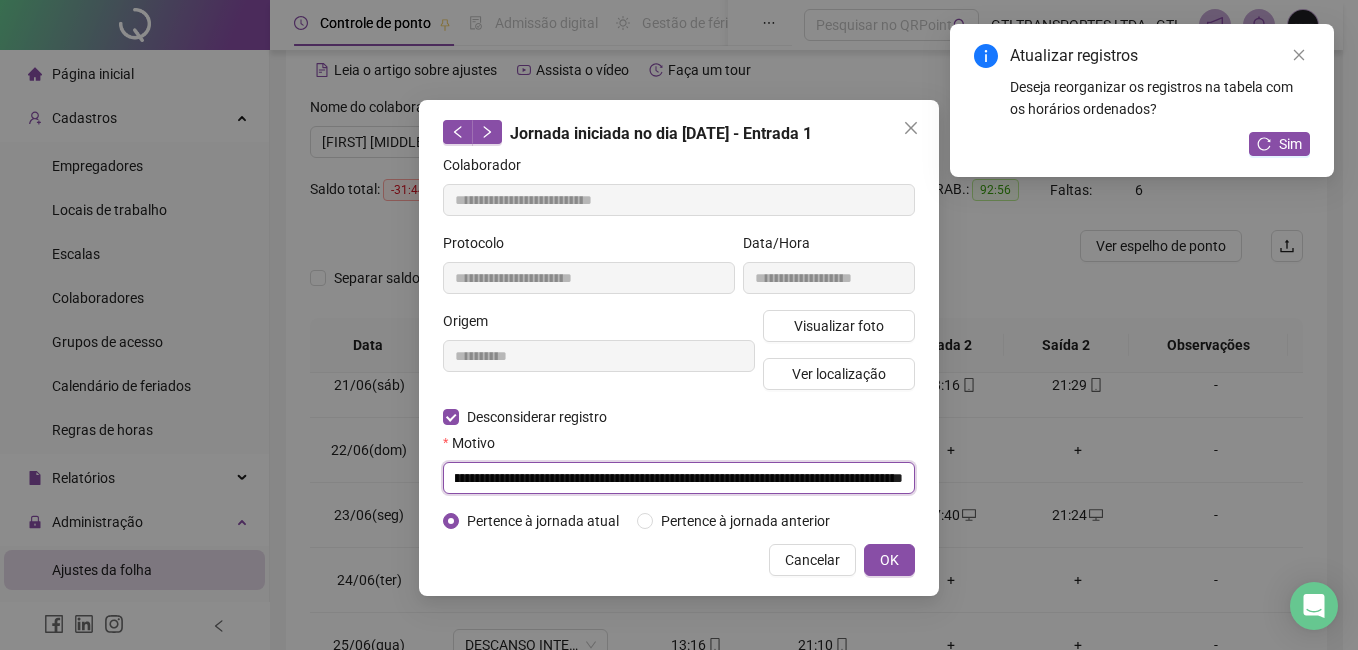 click on "**********" at bounding box center (679, 478) 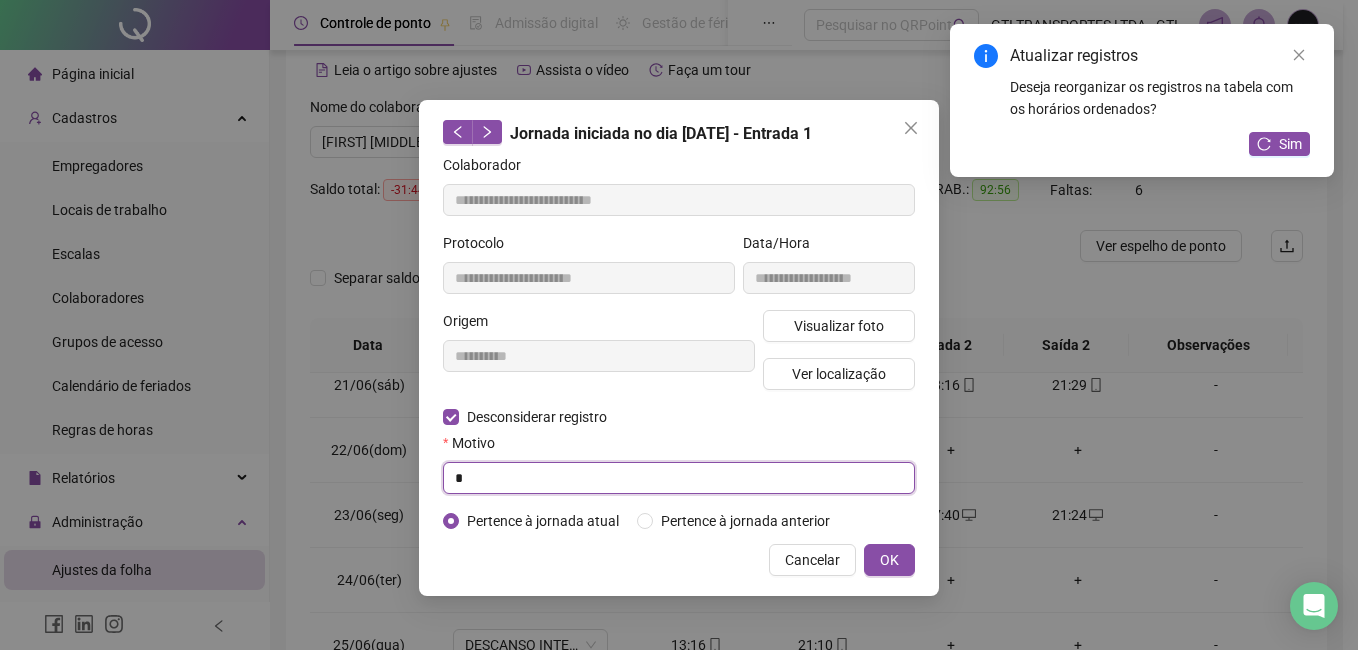 scroll, scrollTop: 0, scrollLeft: 0, axis: both 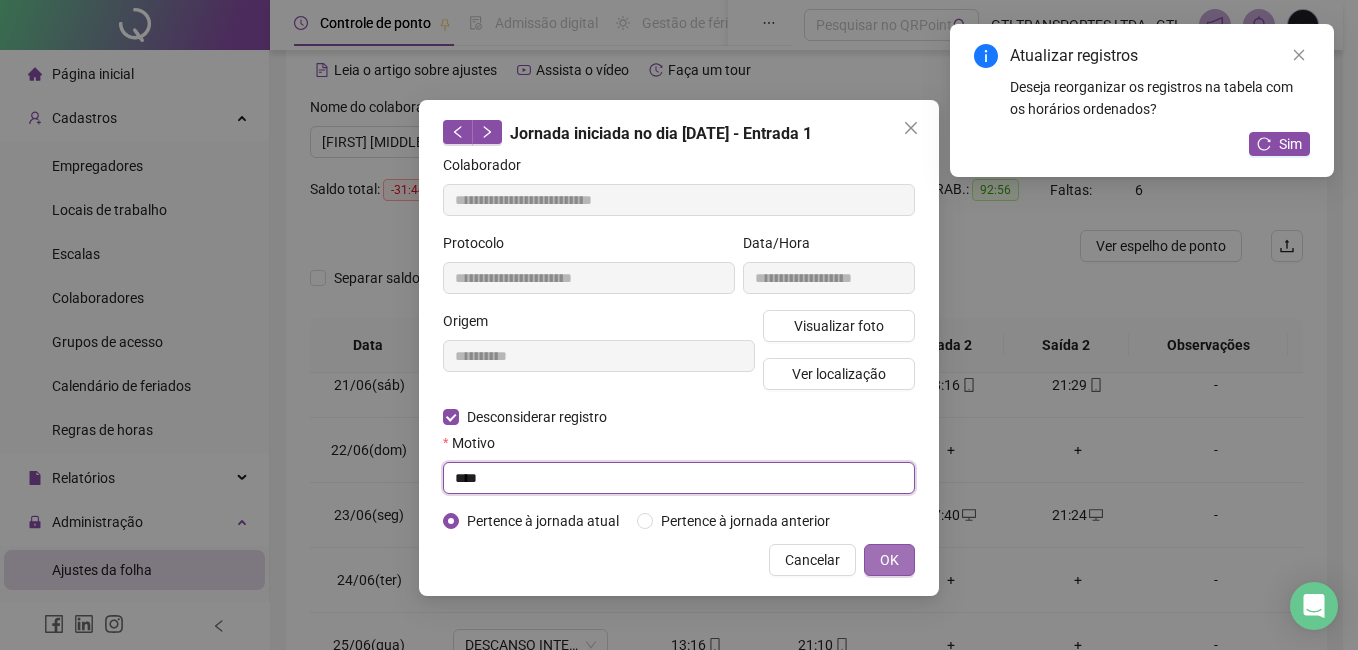 type on "****" 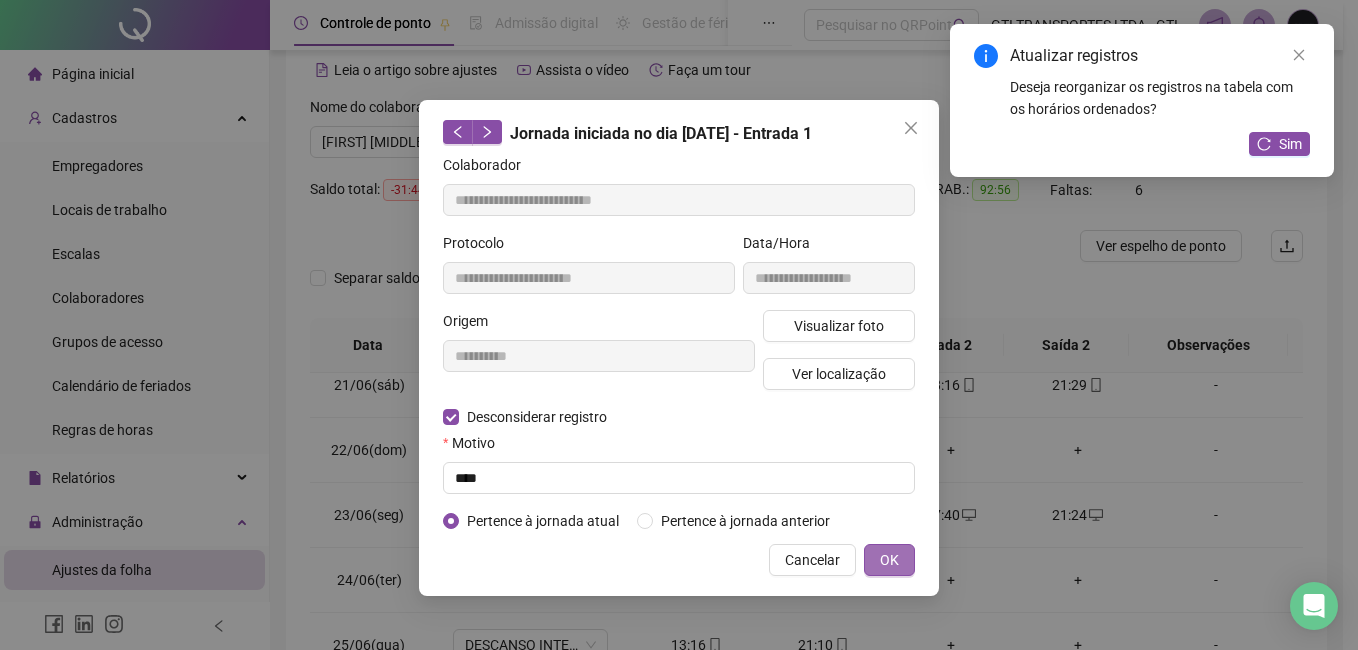 click on "OK" at bounding box center (889, 560) 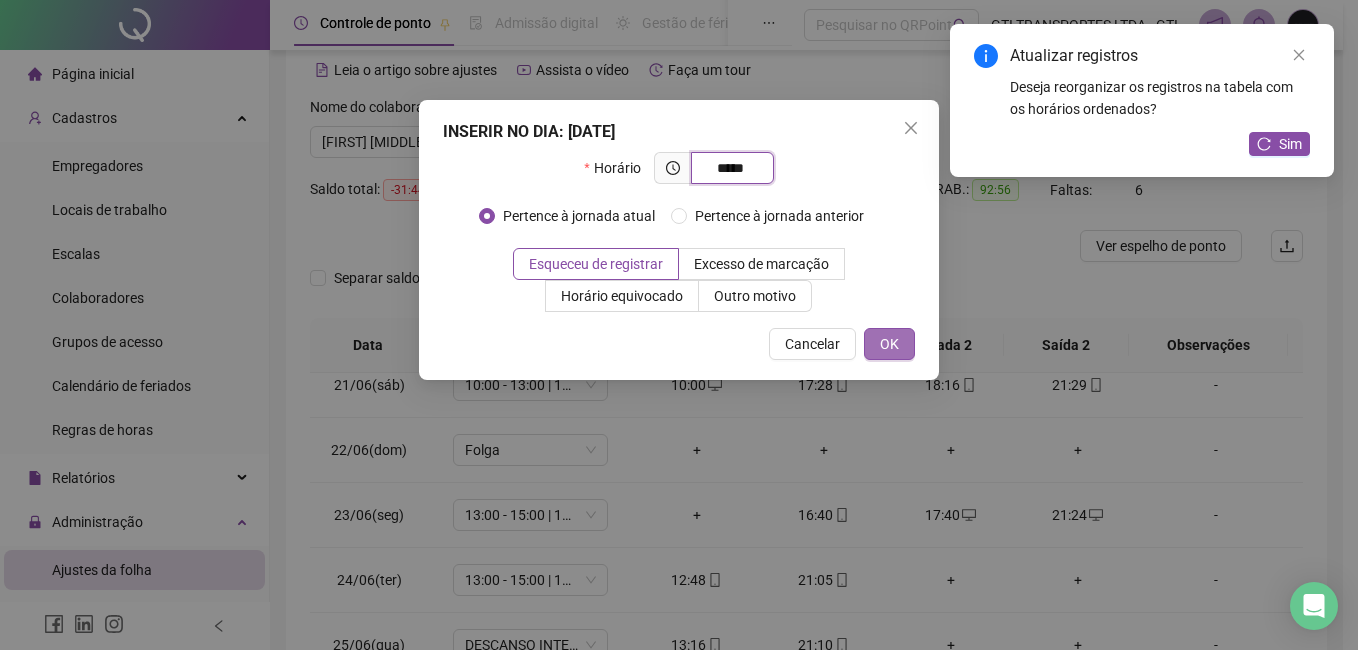 type on "*****" 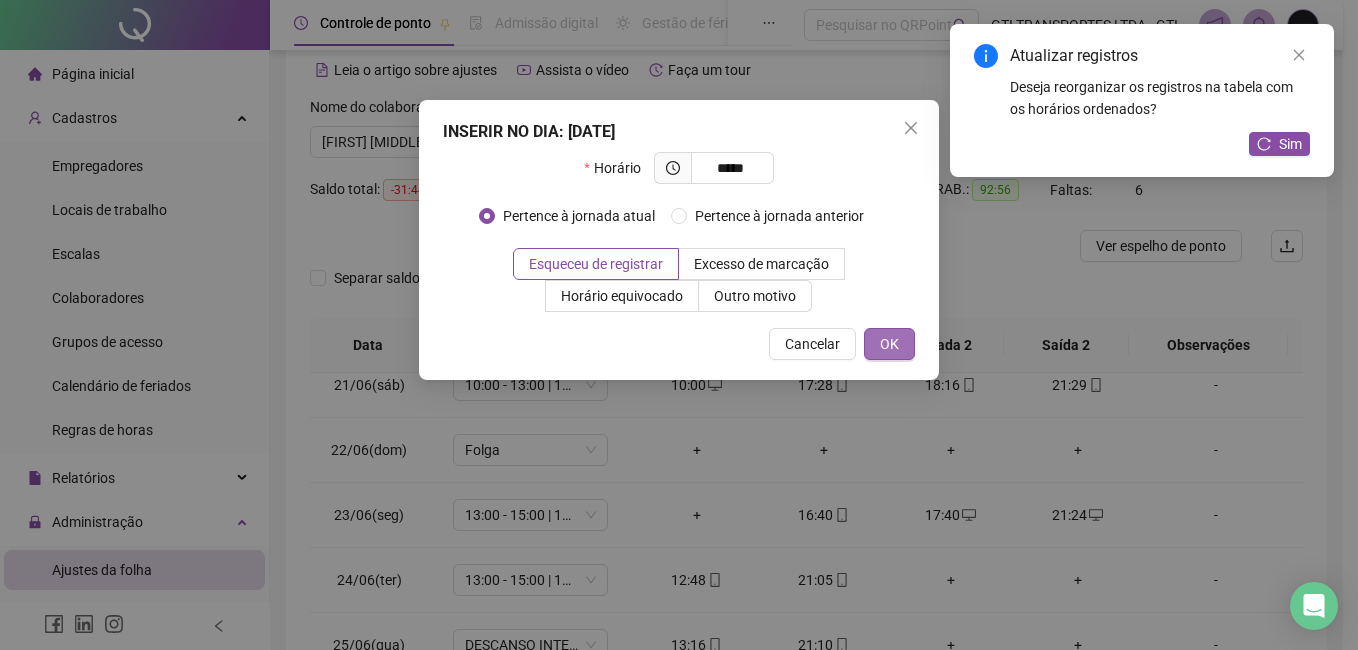click on "OK" at bounding box center (889, 344) 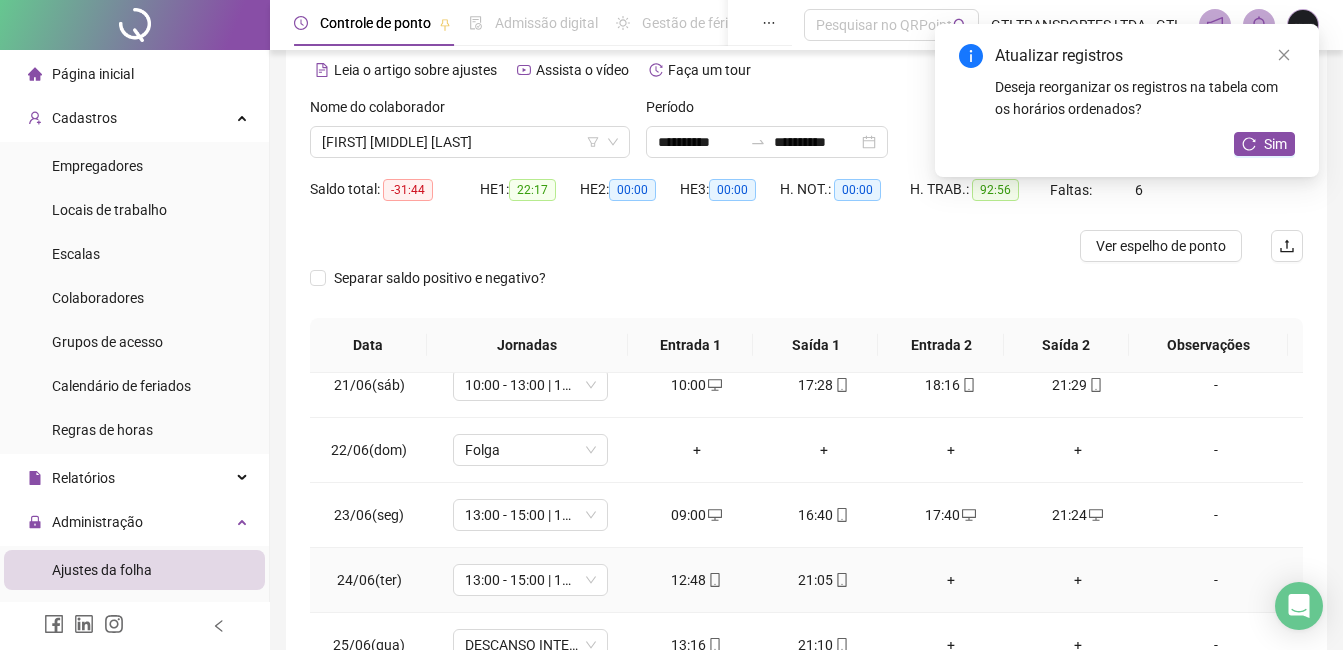 click on "12:48" at bounding box center [696, 580] 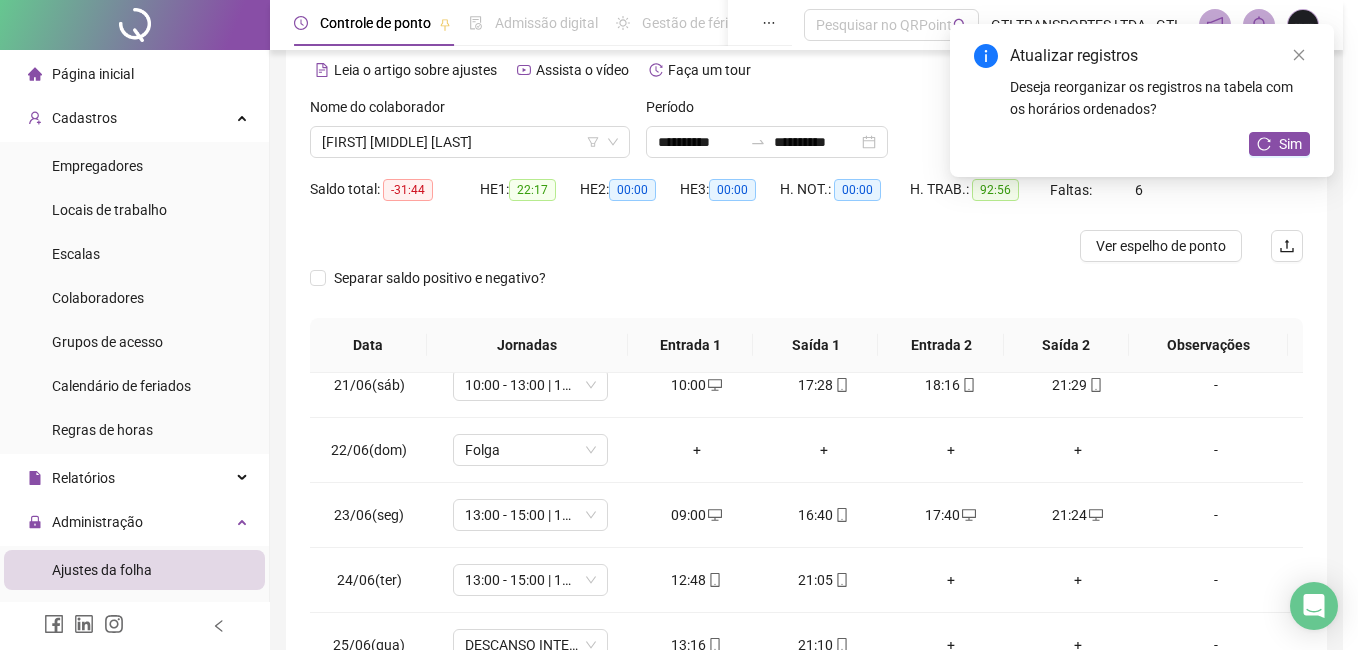 type on "**********" 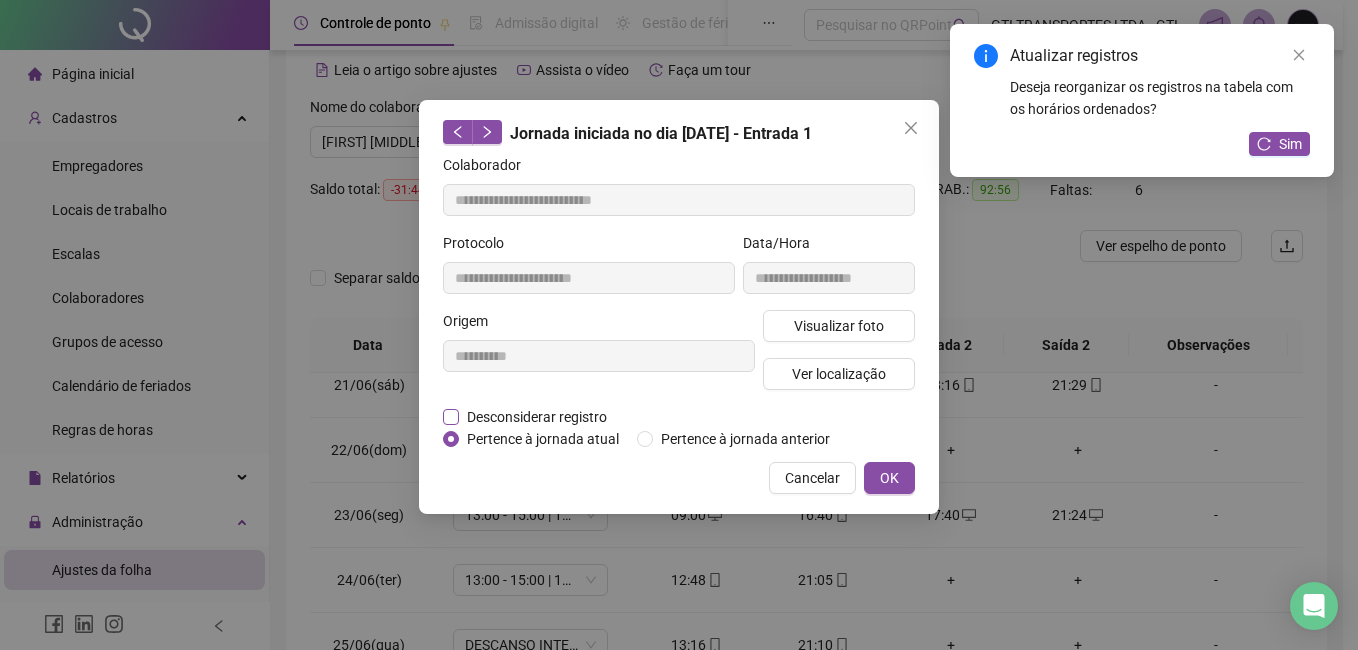 click on "Desconsiderar registro" at bounding box center (537, 417) 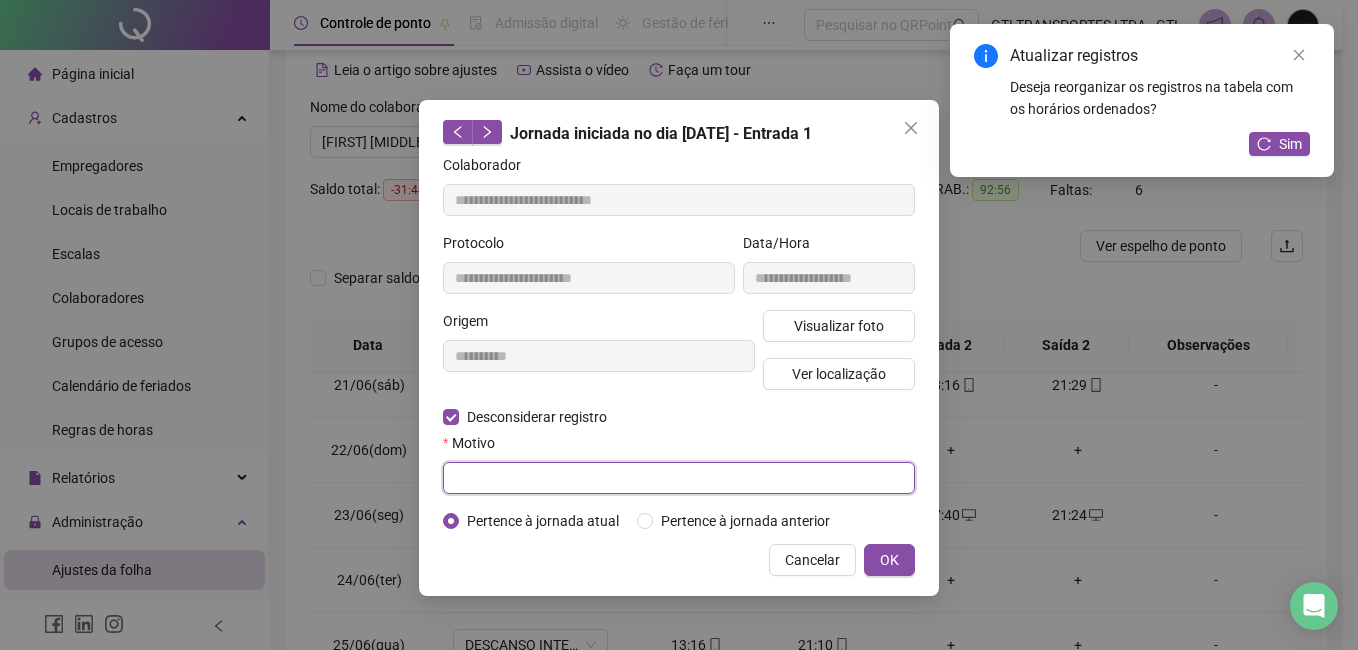 click at bounding box center [679, 478] 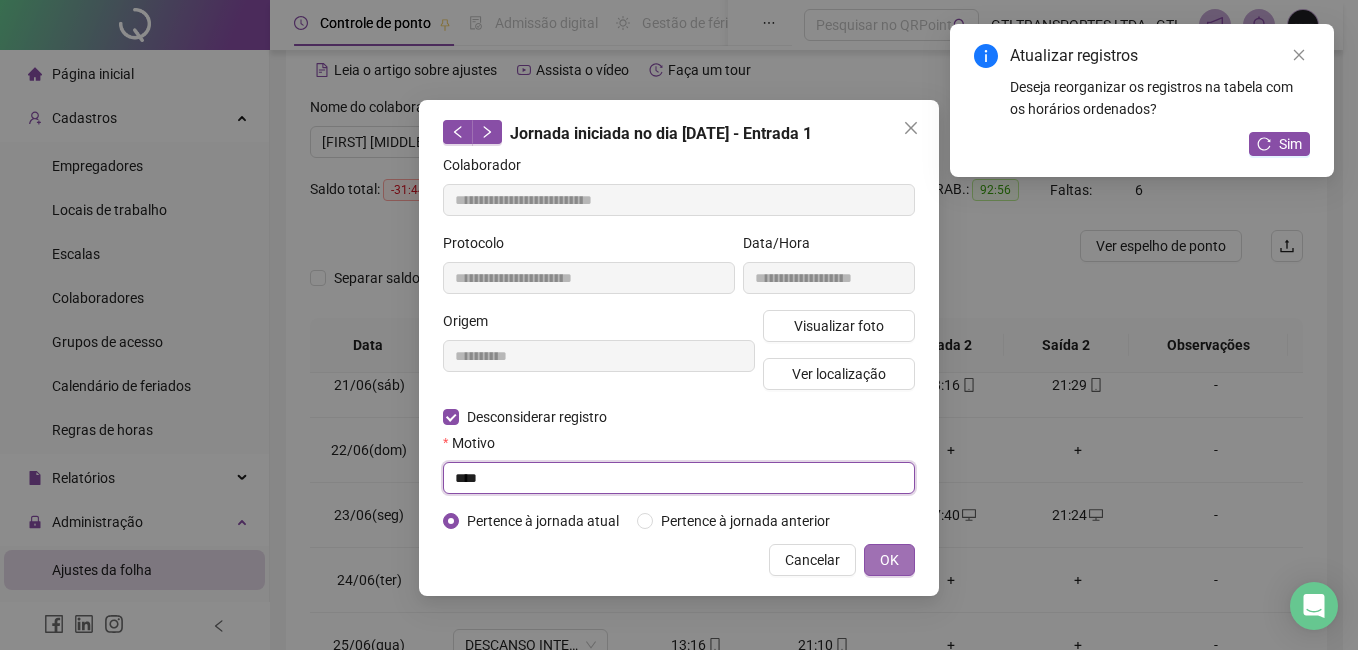 type on "****" 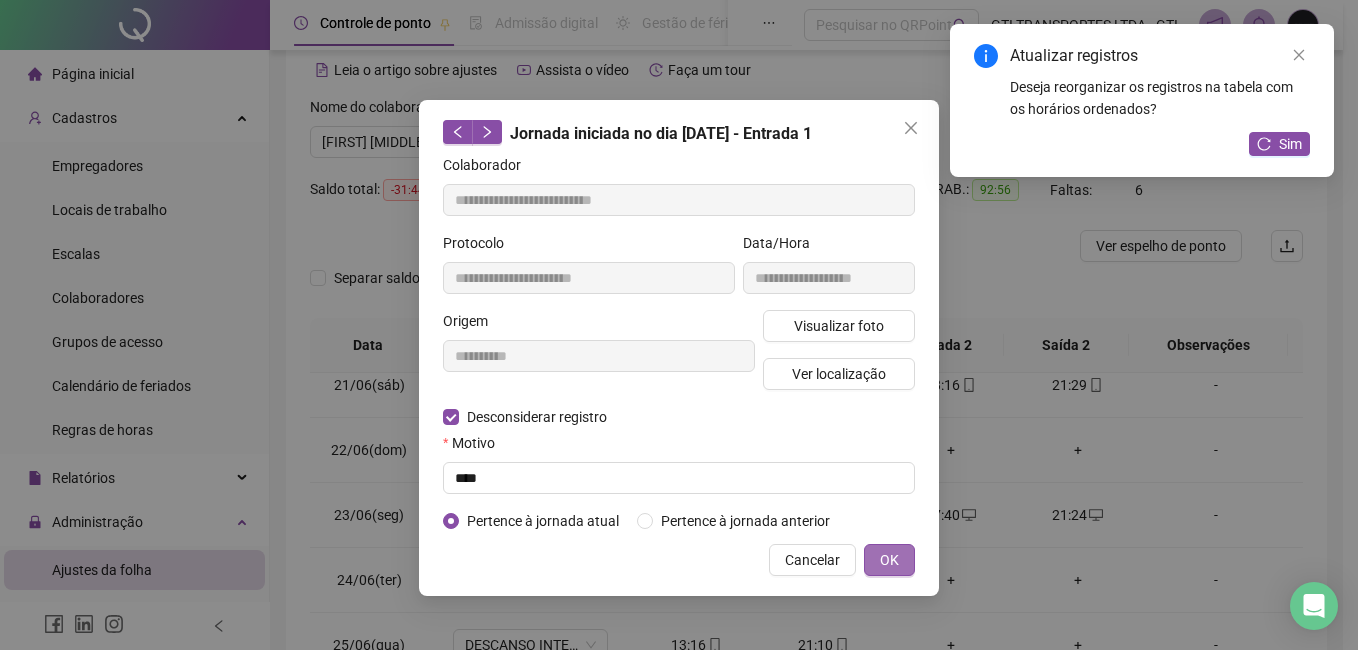 click on "OK" at bounding box center [889, 560] 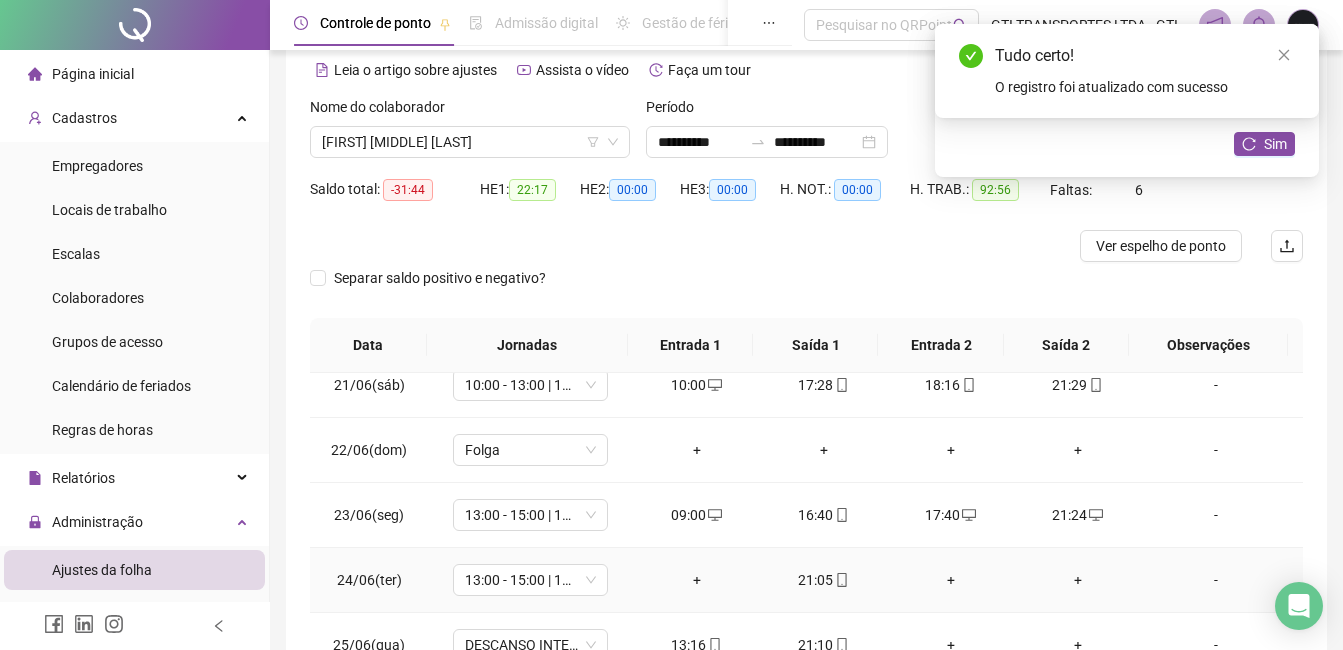 click on "+" at bounding box center (696, 580) 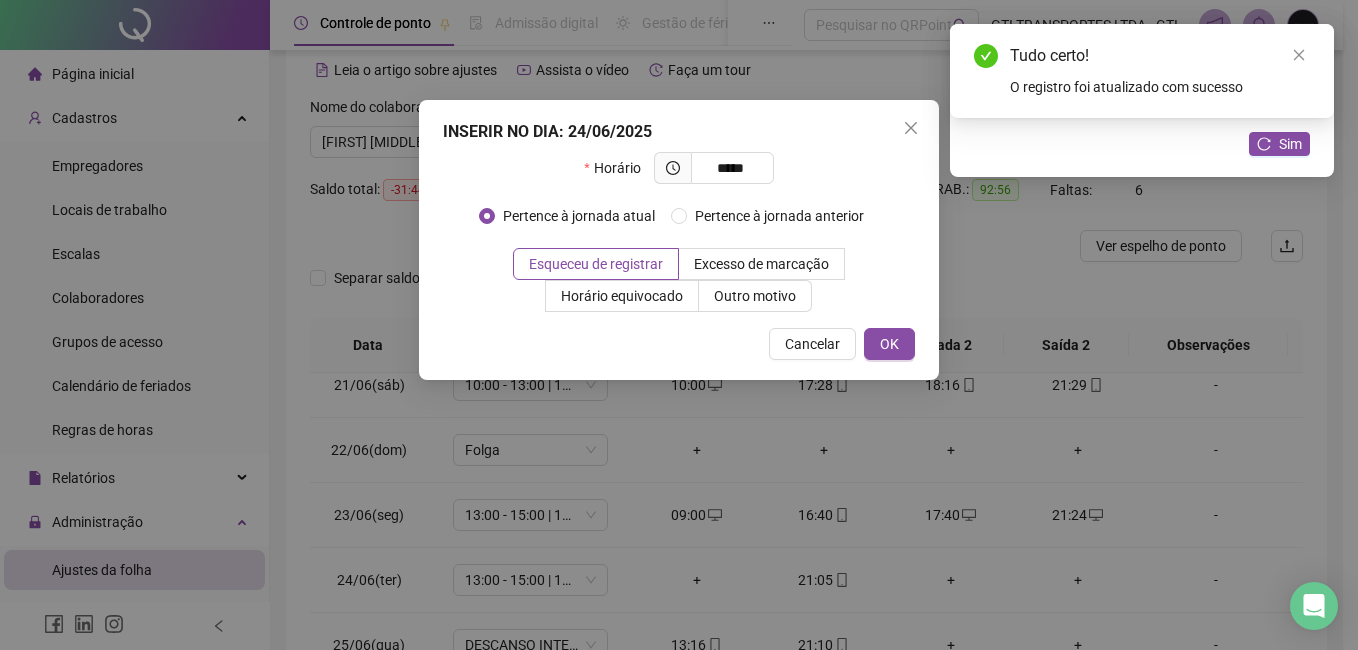type on "*****" 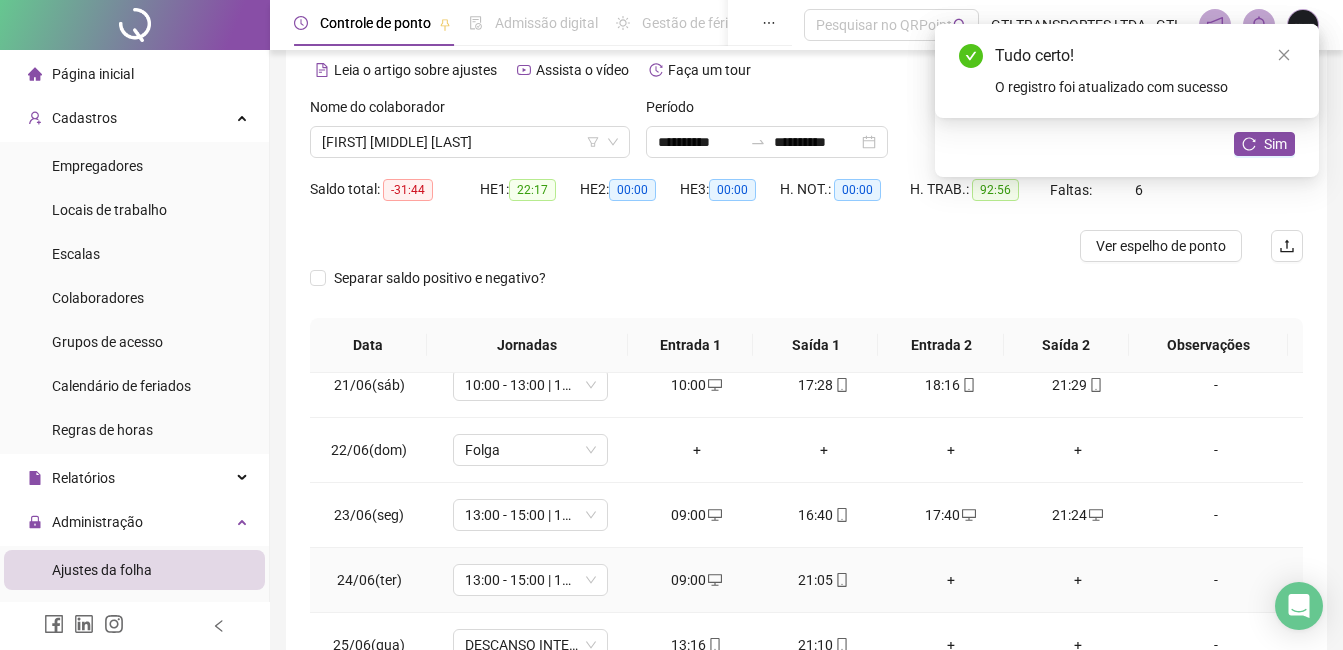 click on "21:05" at bounding box center [823, 580] 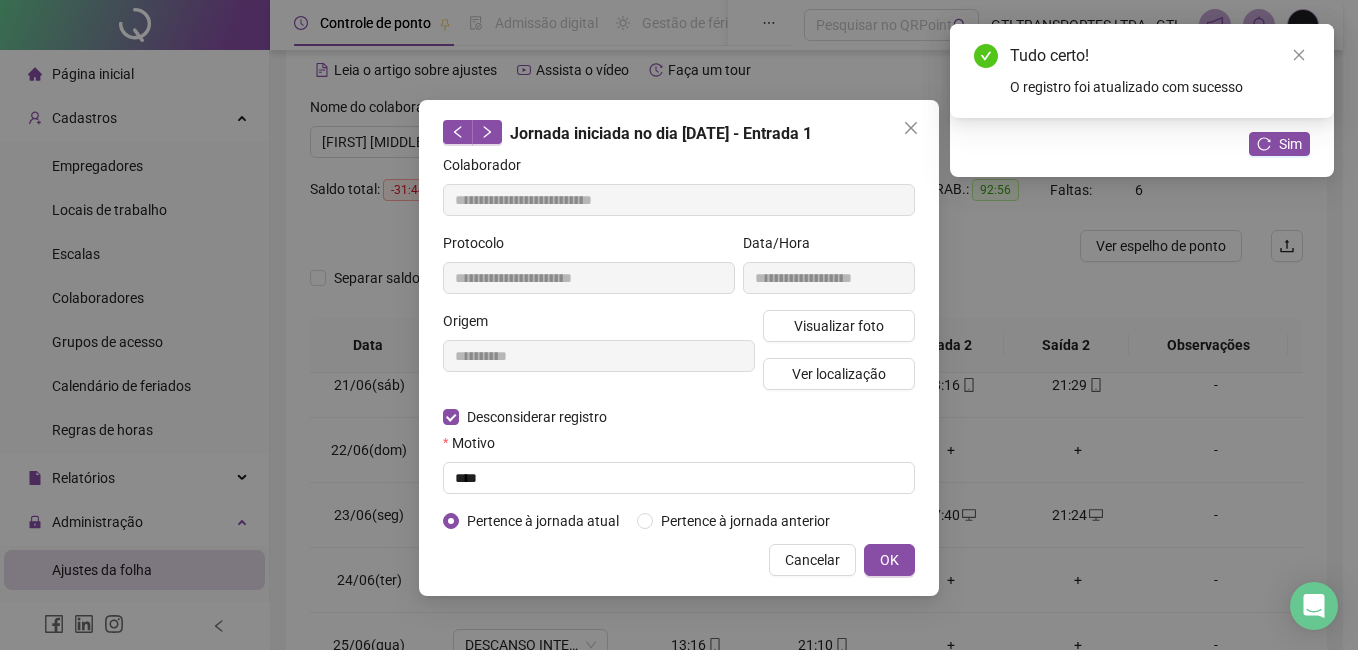 type on "**********" 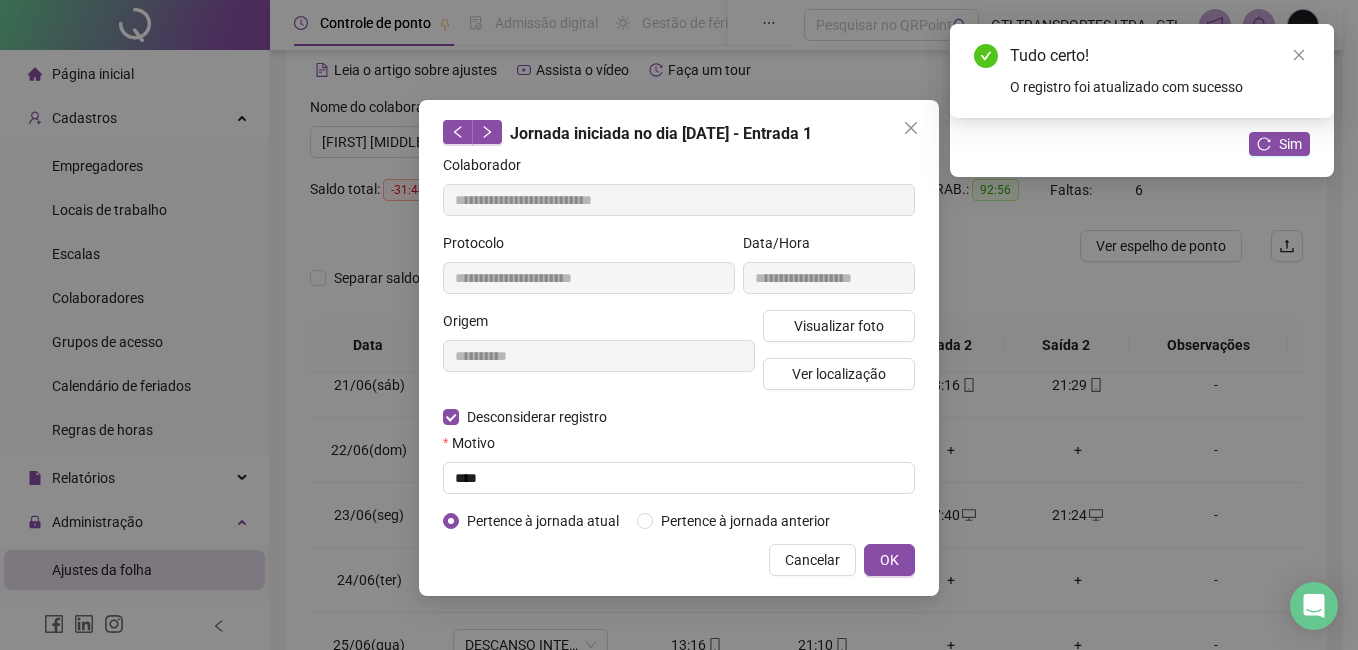 type on "**********" 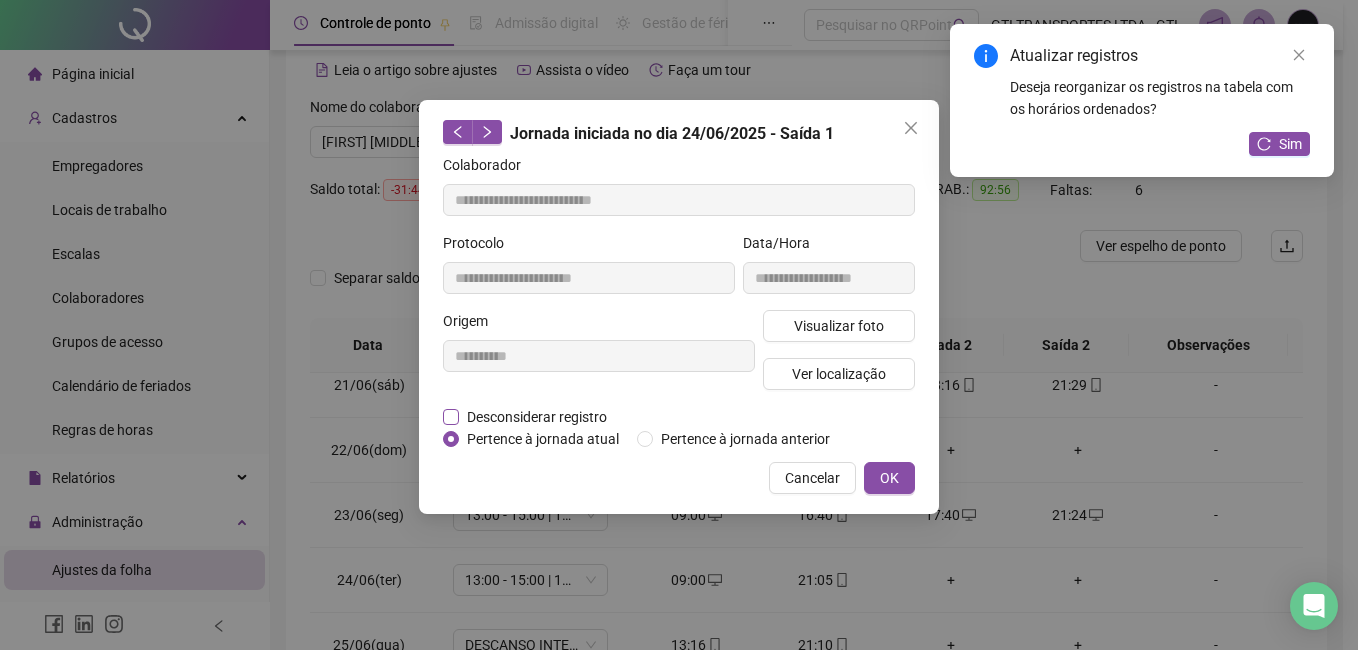 click on "Desconsiderar registro" at bounding box center [537, 417] 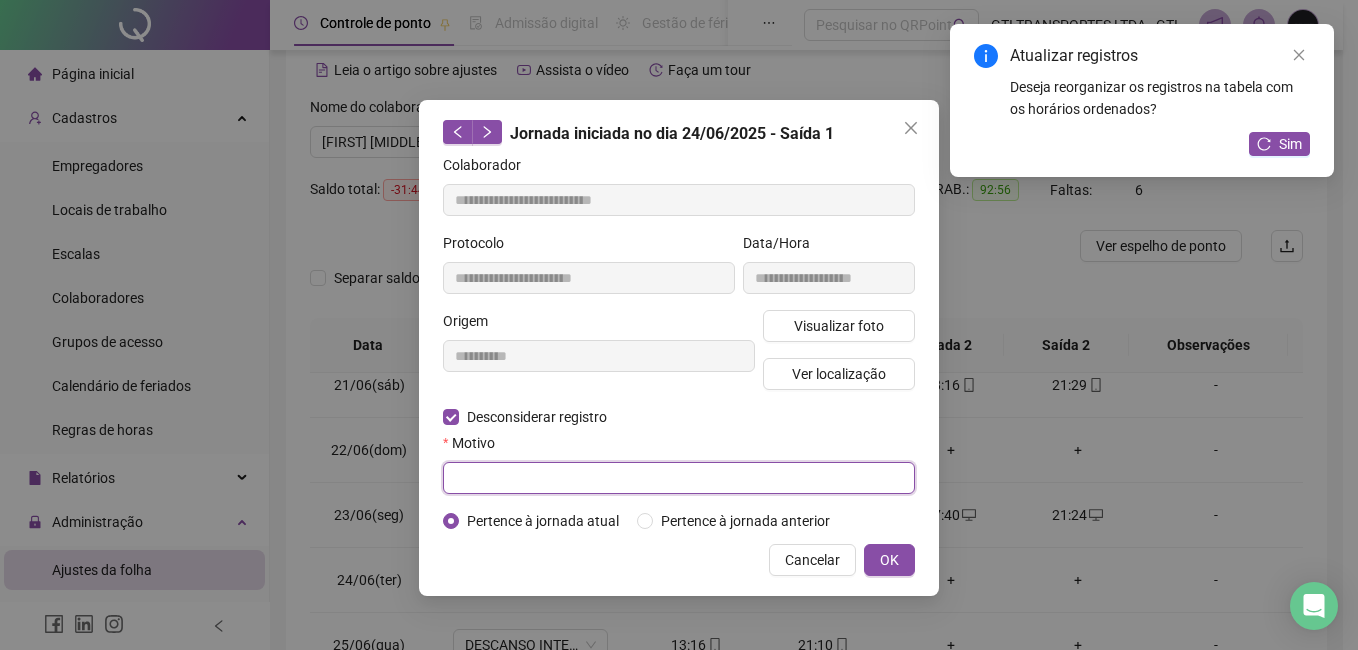 click at bounding box center [679, 478] 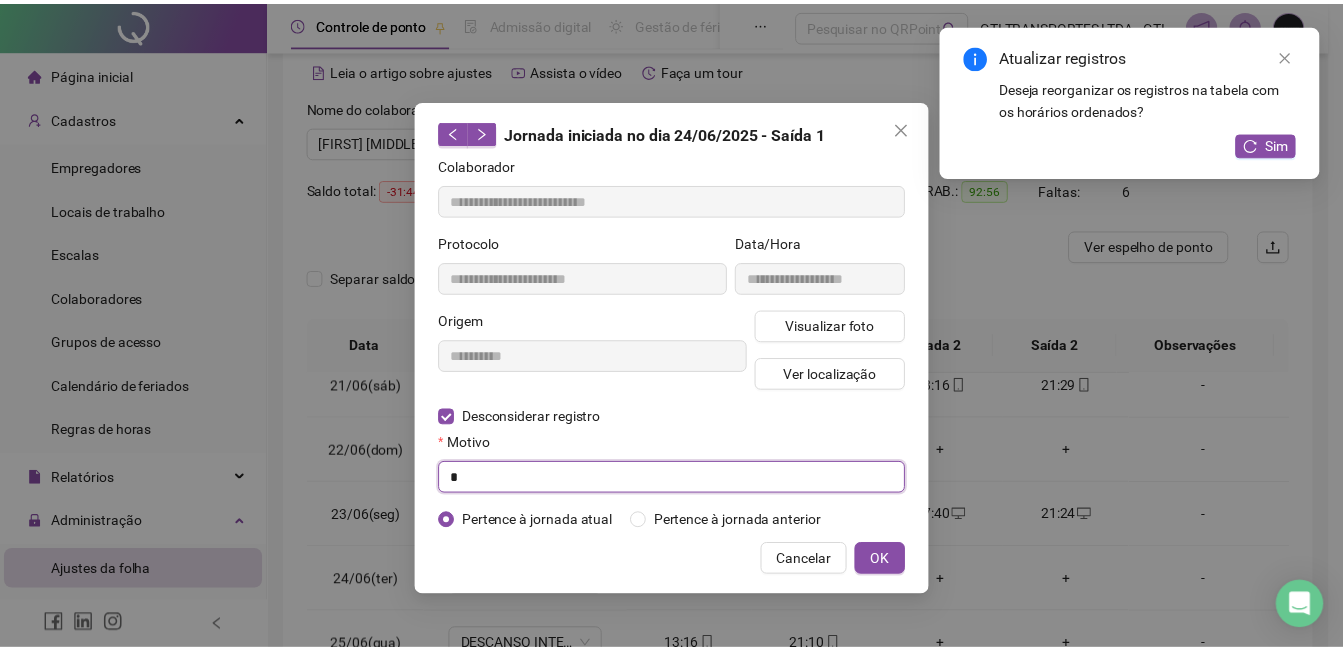 scroll, scrollTop: 0, scrollLeft: 0, axis: both 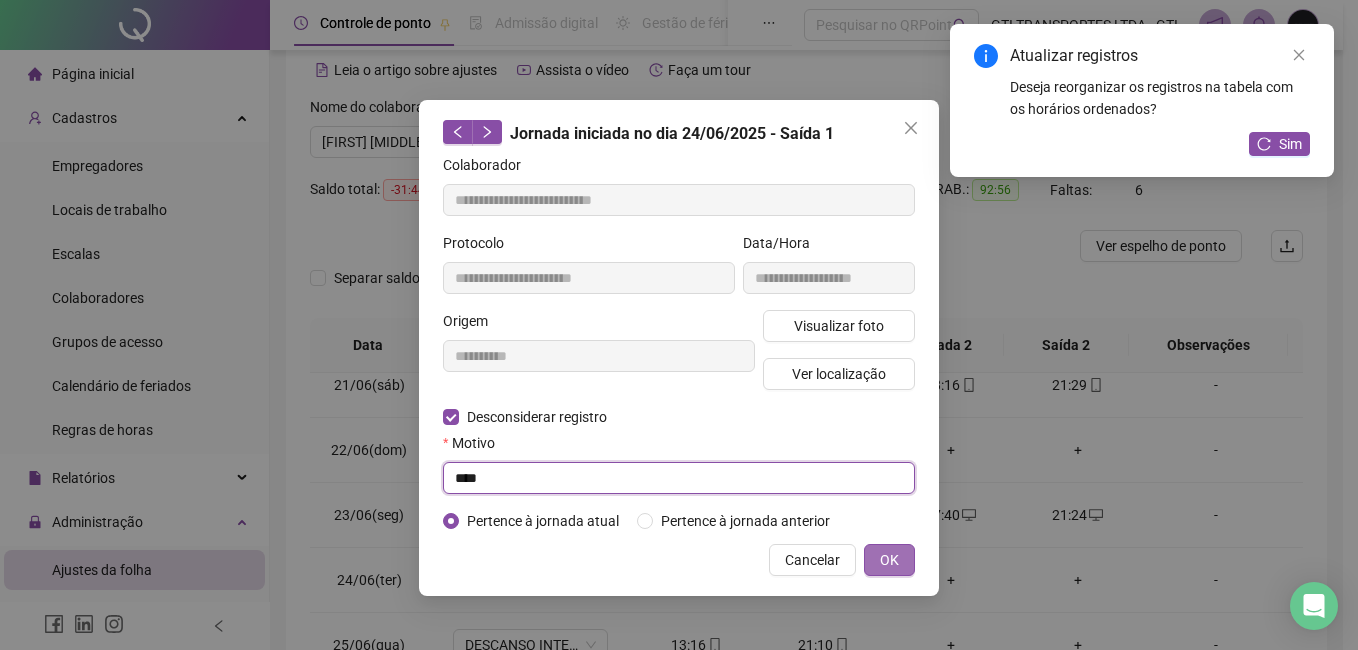 type on "****" 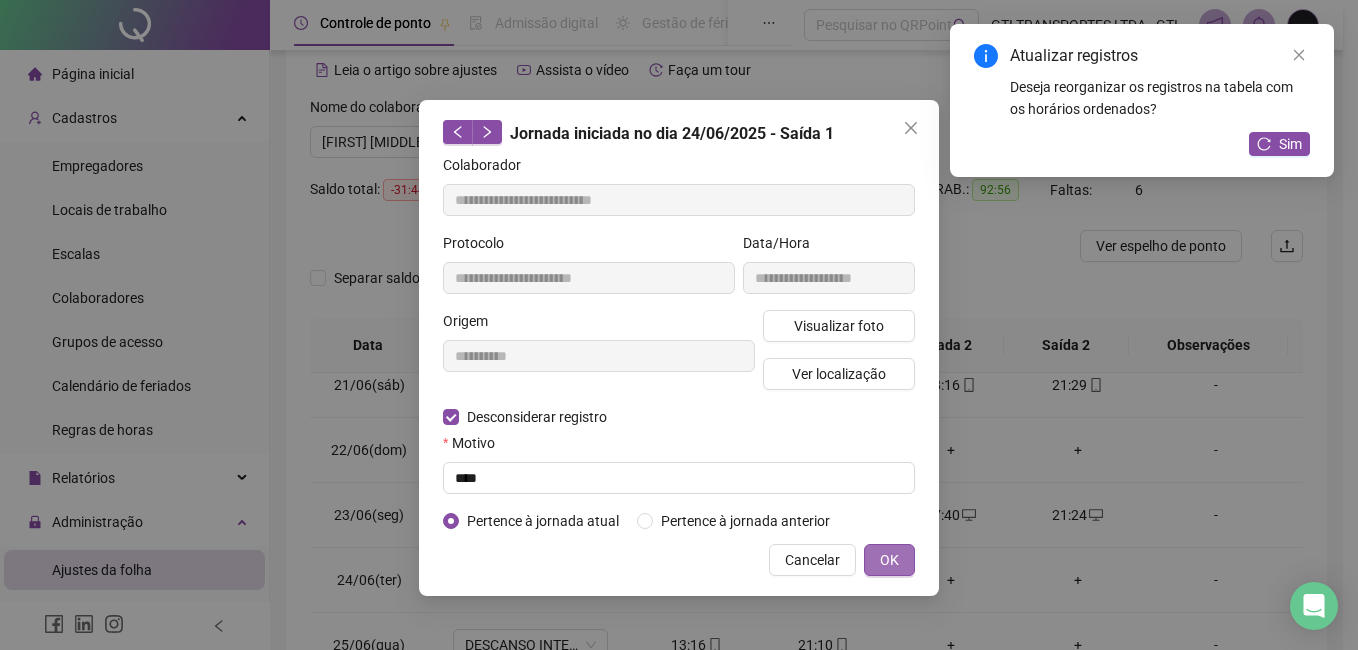 click on "OK" at bounding box center (889, 560) 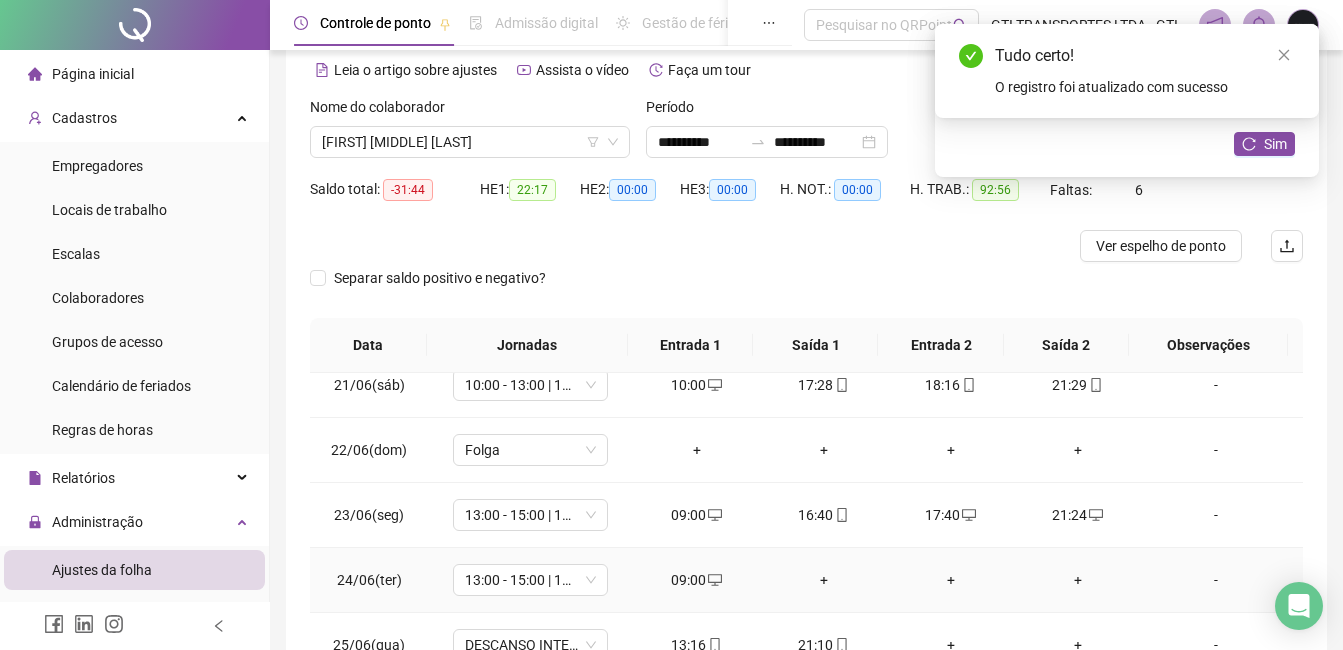 click on "+" at bounding box center (823, 580) 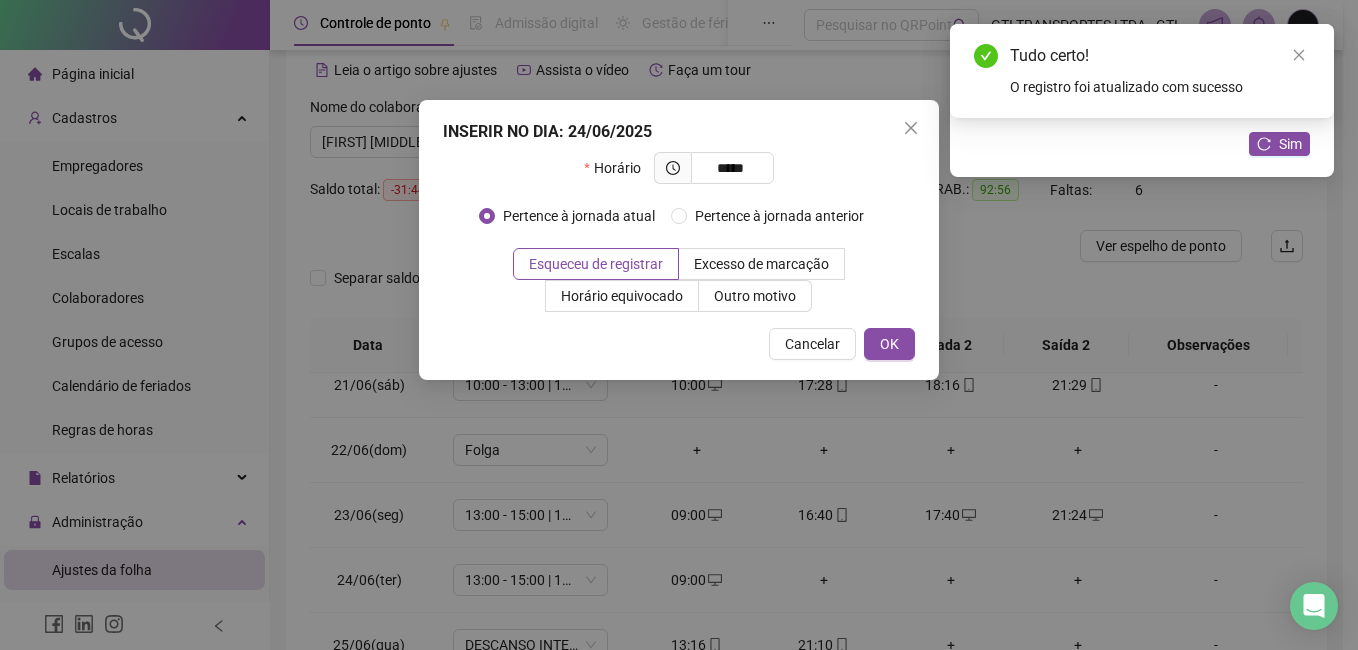 type on "*****" 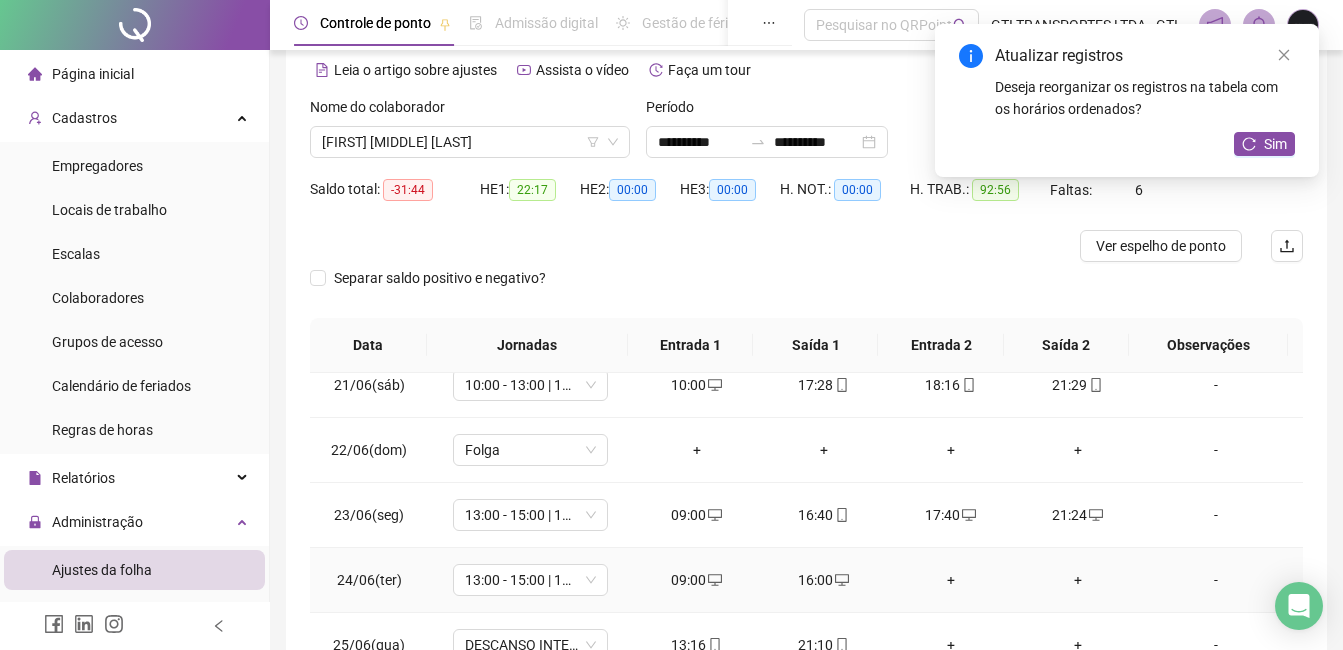 click on "+" at bounding box center (950, 580) 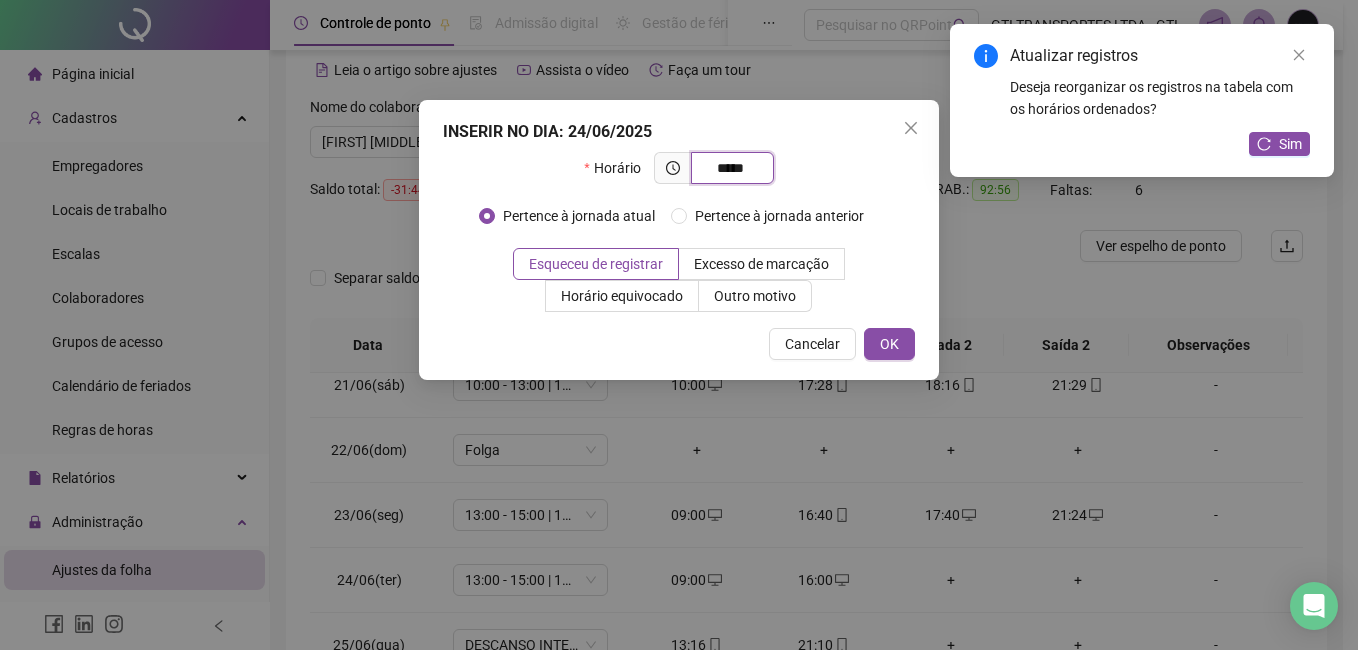 type on "*****" 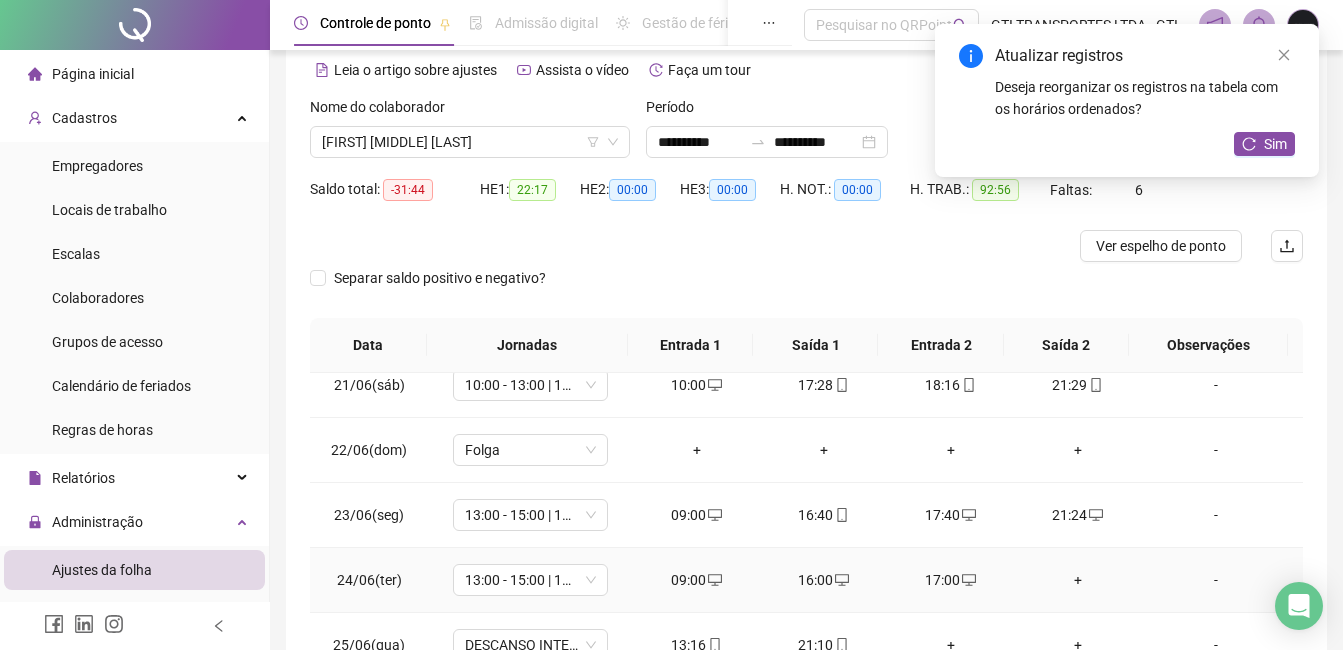click on "+" at bounding box center [1077, 580] 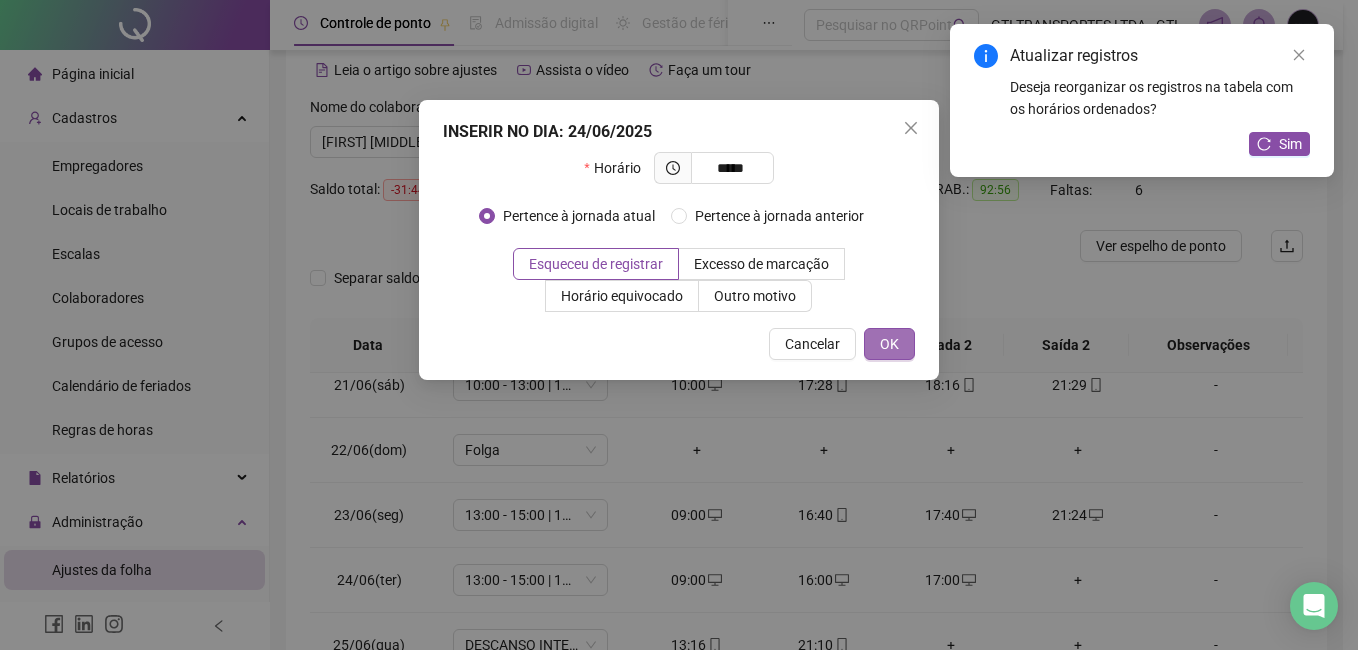 type on "*****" 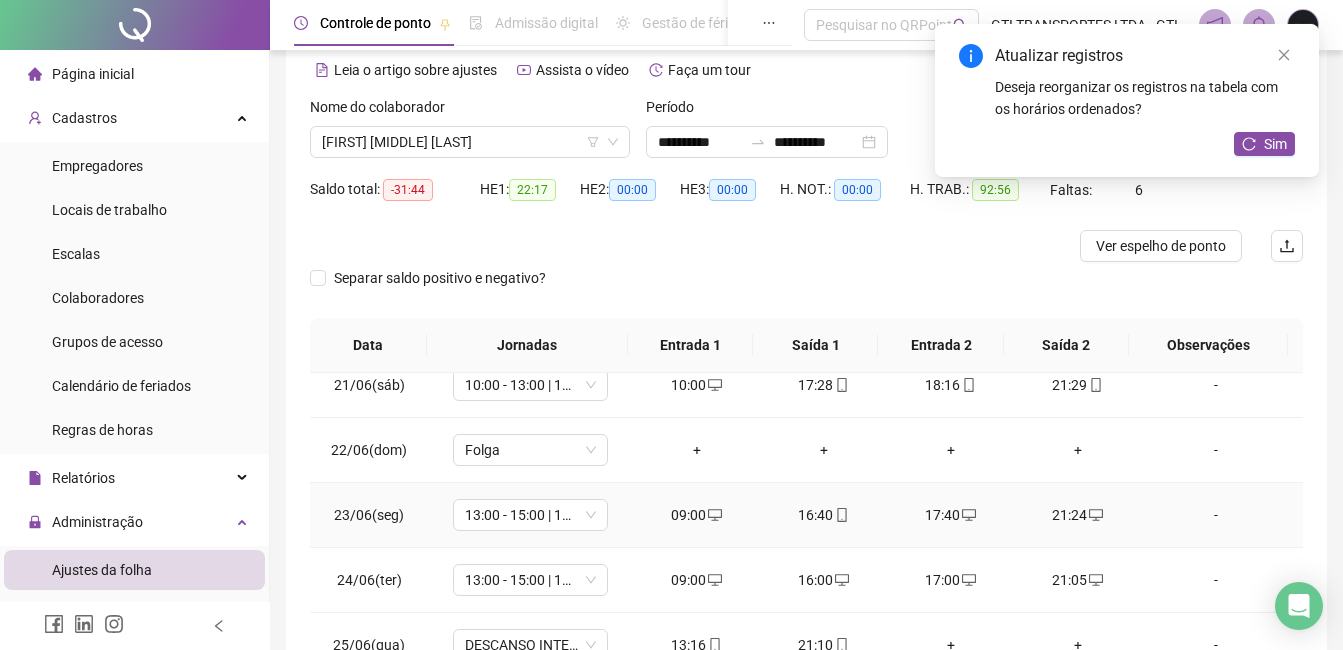 click on "13:00 - 15:00 | 16:00 - 21:20" at bounding box center (530, 515) 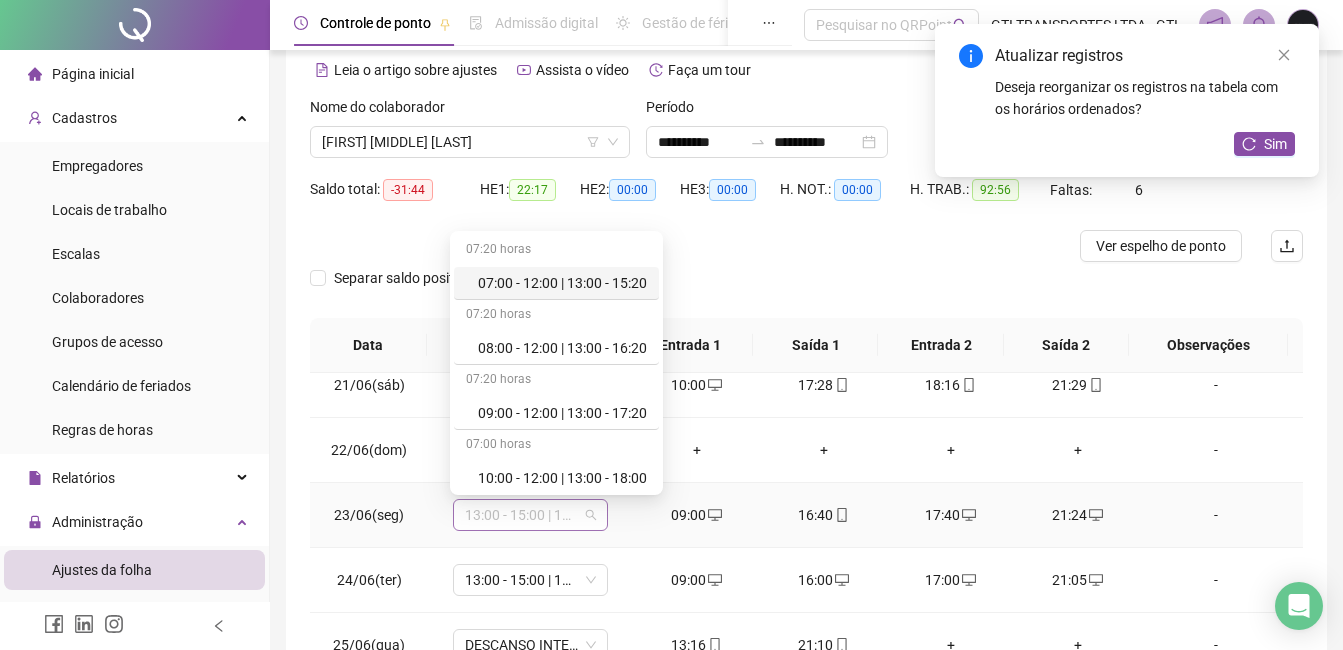 click on "13:00 - 15:00 | 16:00 - 21:20" at bounding box center (530, 515) 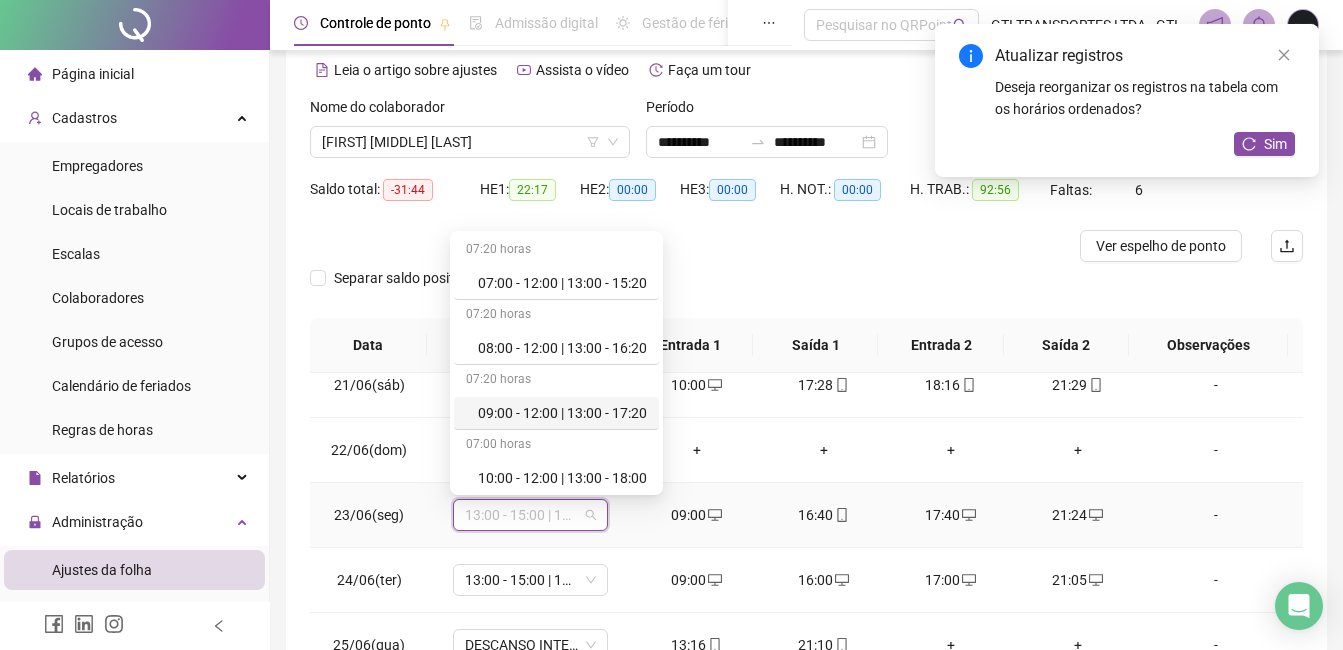 click on "09:00 - 12:00 | 13:00 - 17:20" at bounding box center (562, 413) 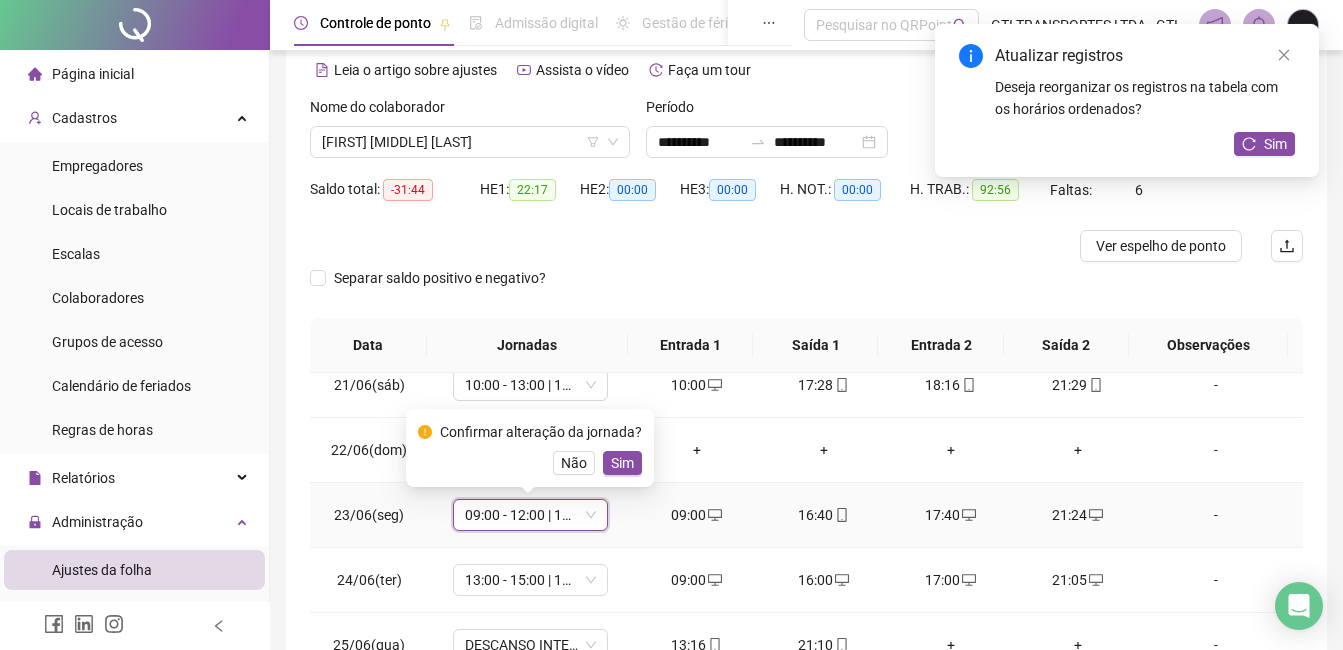 click on "Sim" at bounding box center [622, 463] 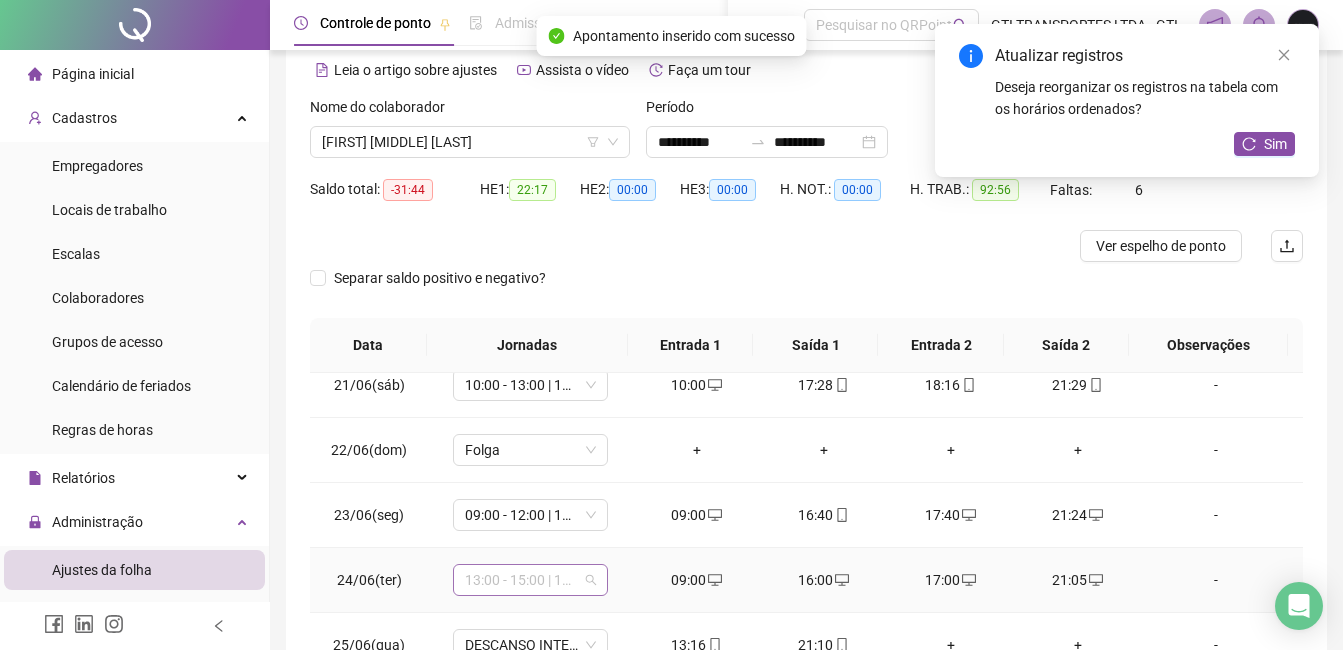 click on "13:00 - 15:00 | 16:00 - 21:20" at bounding box center [530, 580] 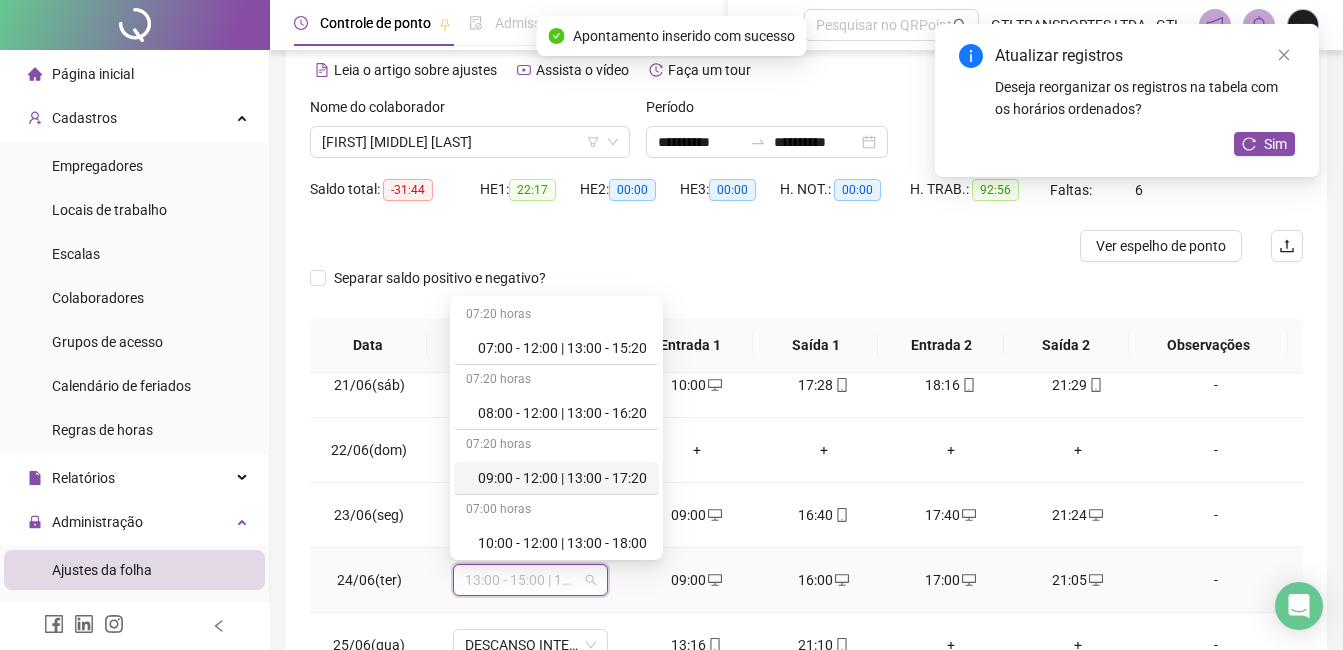 click on "09:00 - 12:00 | 13:00 - 17:20" at bounding box center [562, 478] 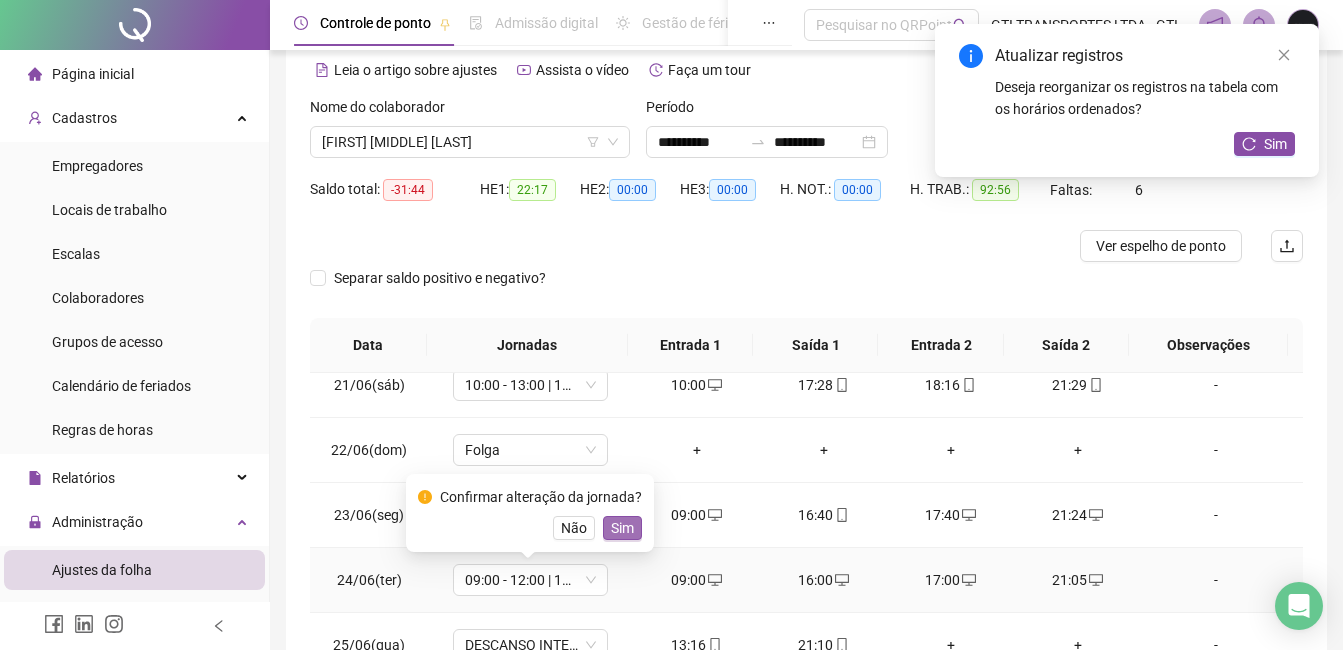click on "Sim" at bounding box center (622, 528) 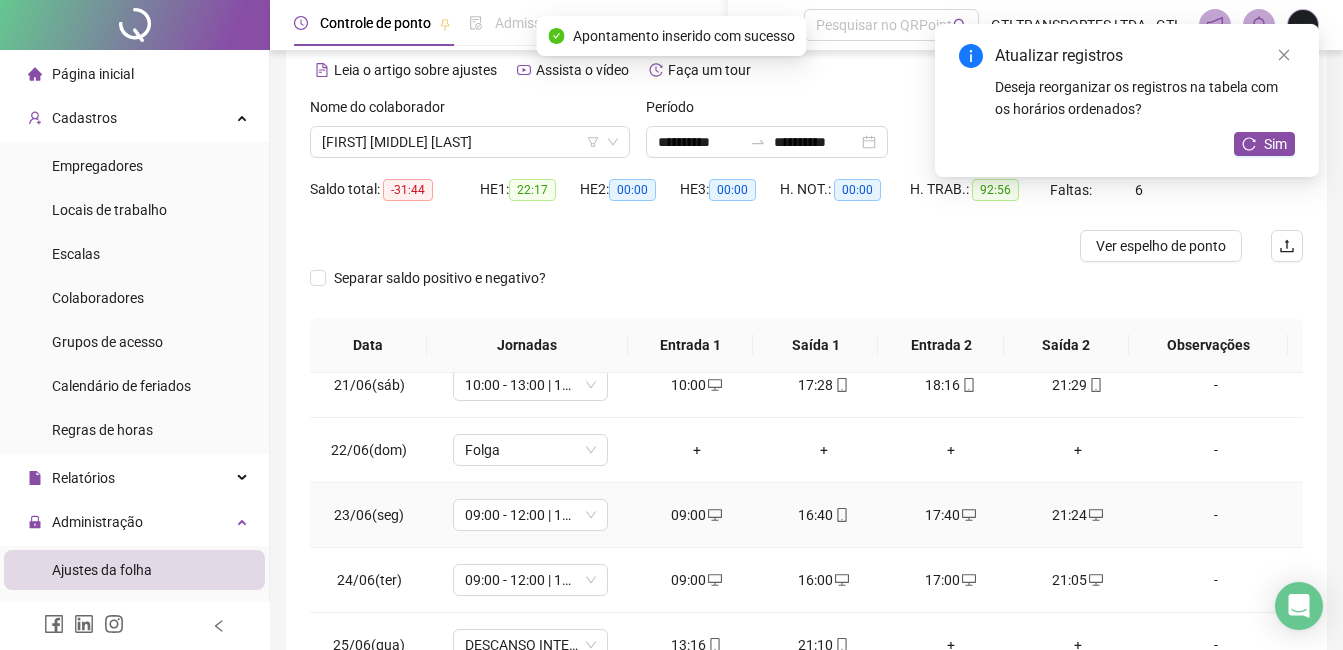 scroll, scrollTop: 900, scrollLeft: 0, axis: vertical 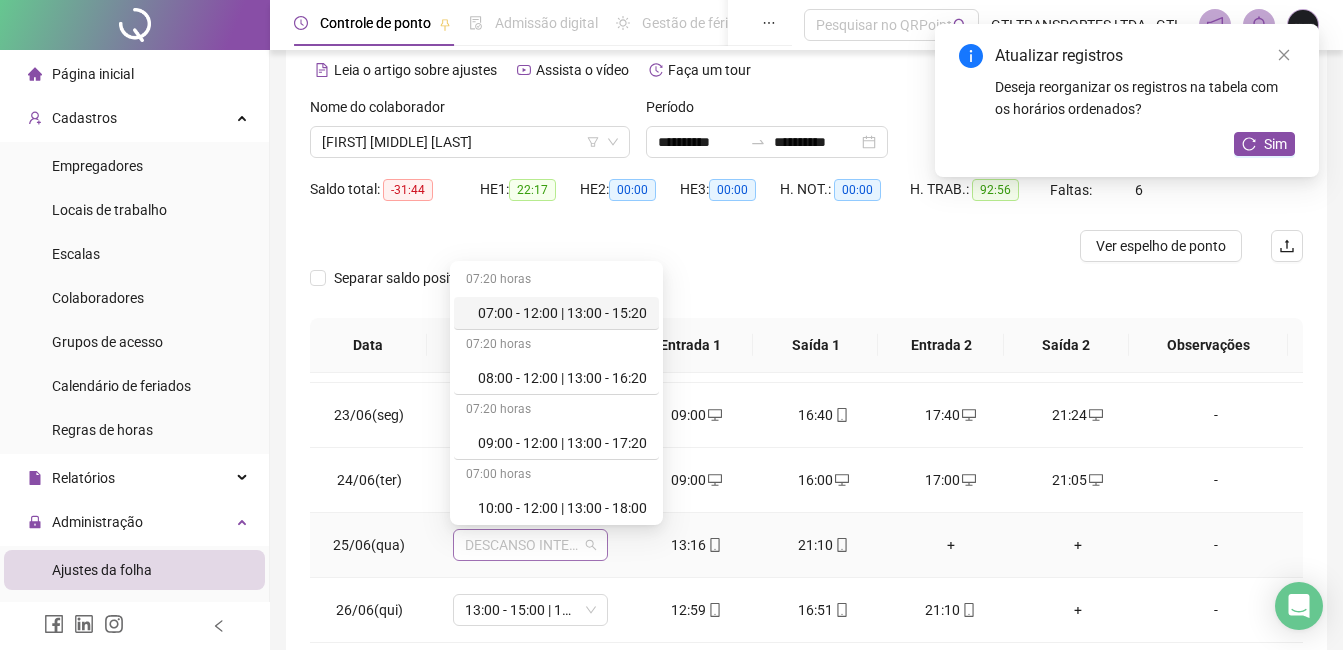 click on "DESCANSO INTER-JORNADA" at bounding box center [530, 545] 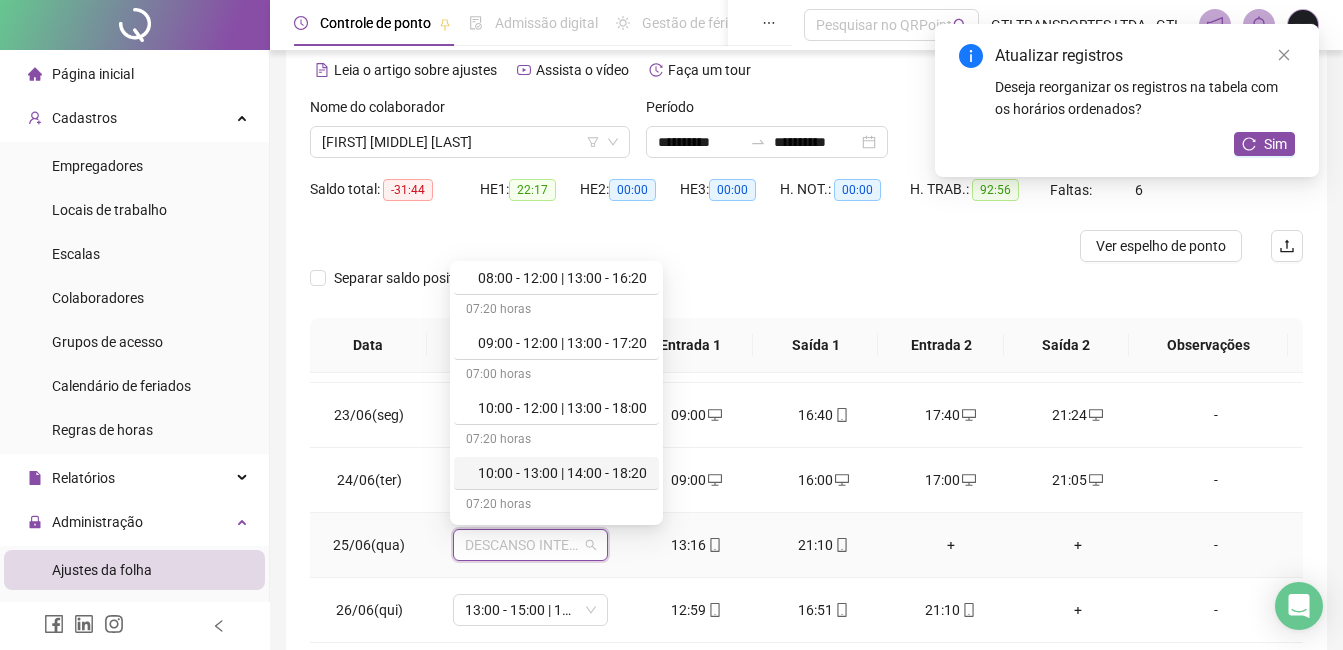 scroll, scrollTop: 200, scrollLeft: 0, axis: vertical 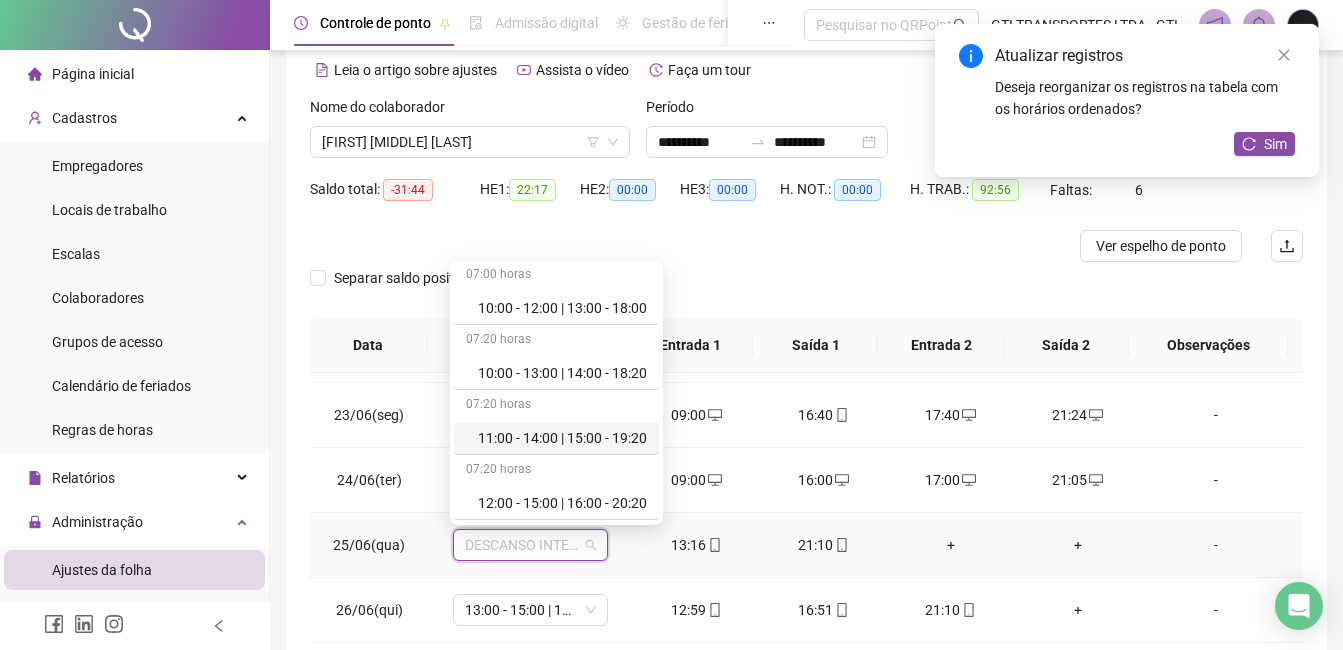 click on "11:00 - 14:00 | 15:00 - 19:20" at bounding box center [562, 438] 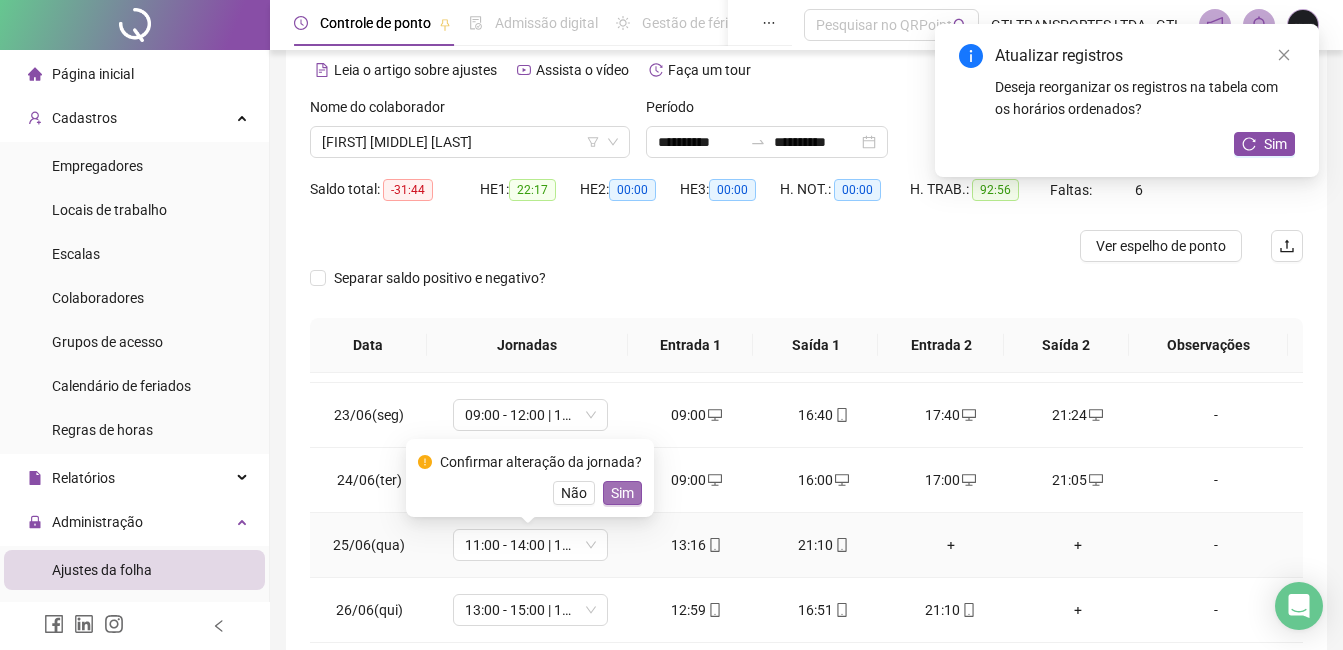 click on "Sim" at bounding box center (622, 493) 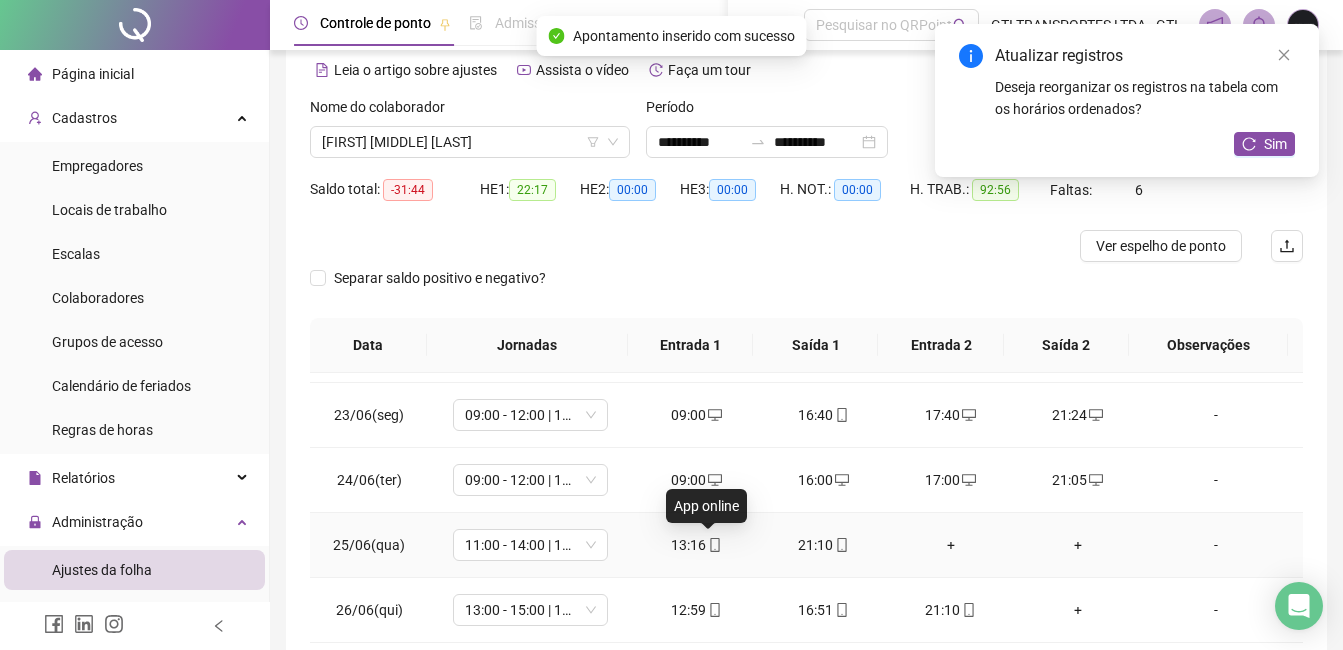 click at bounding box center [714, 545] 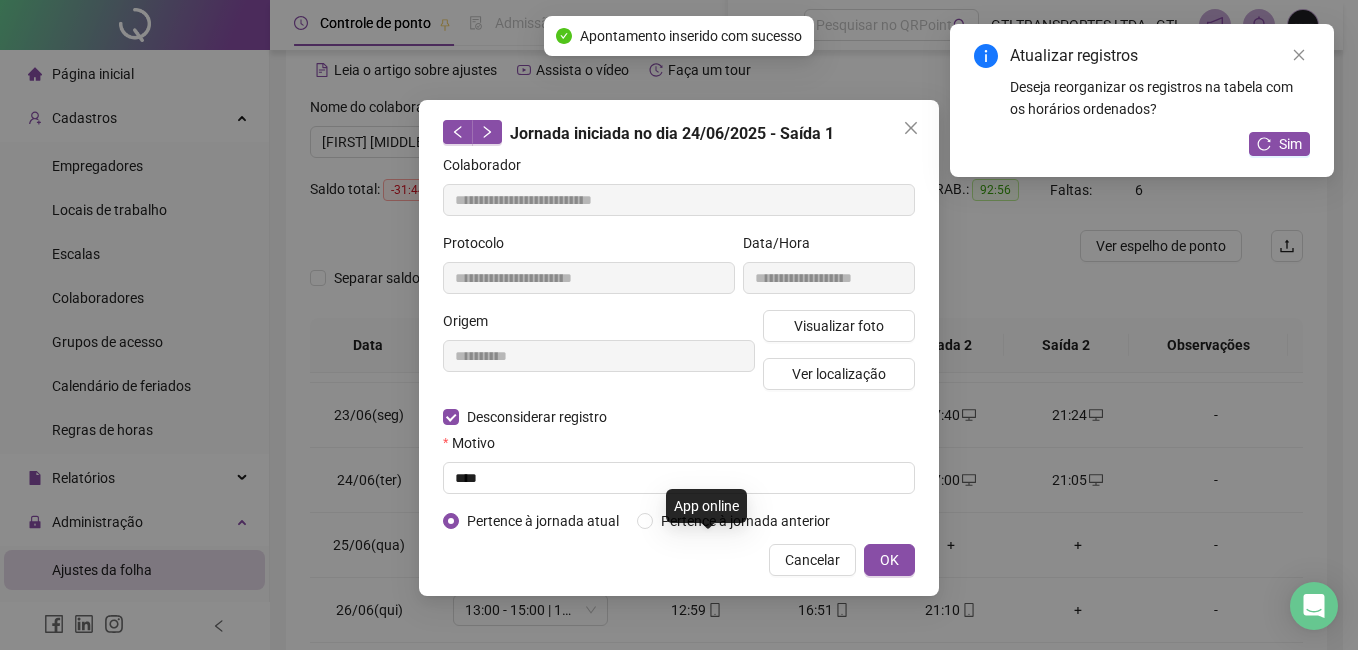 type on "**********" 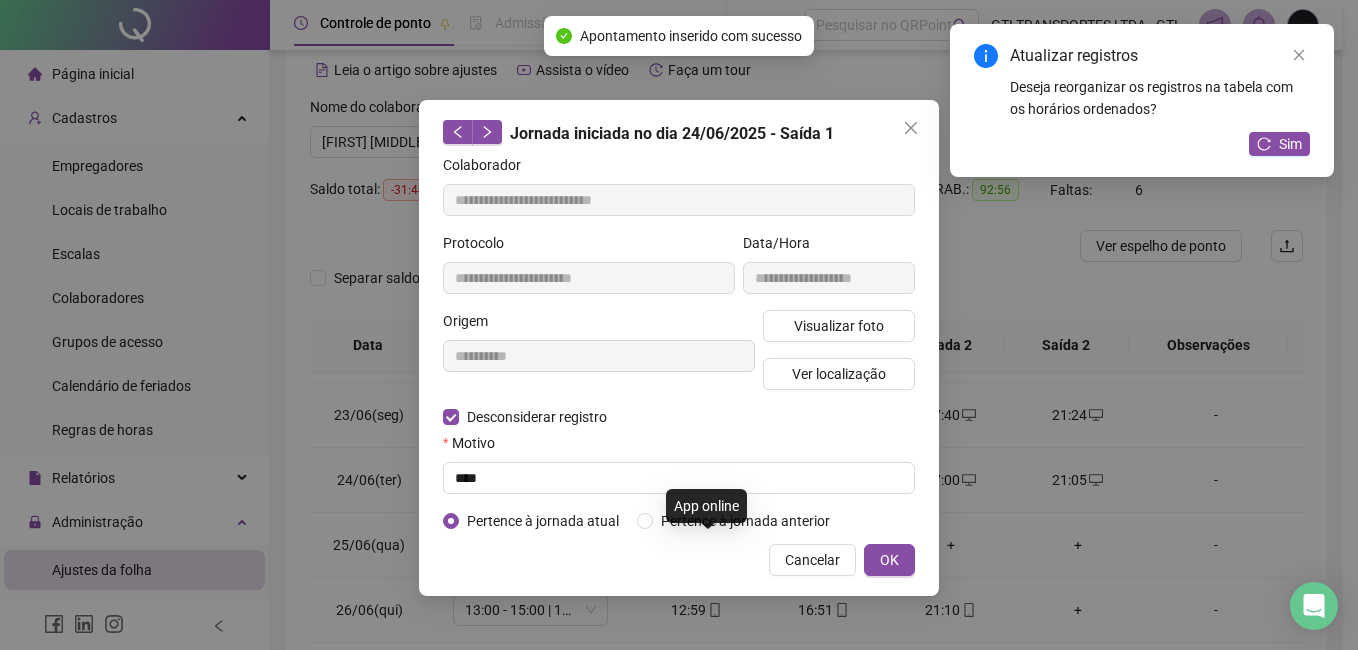 type on "**********" 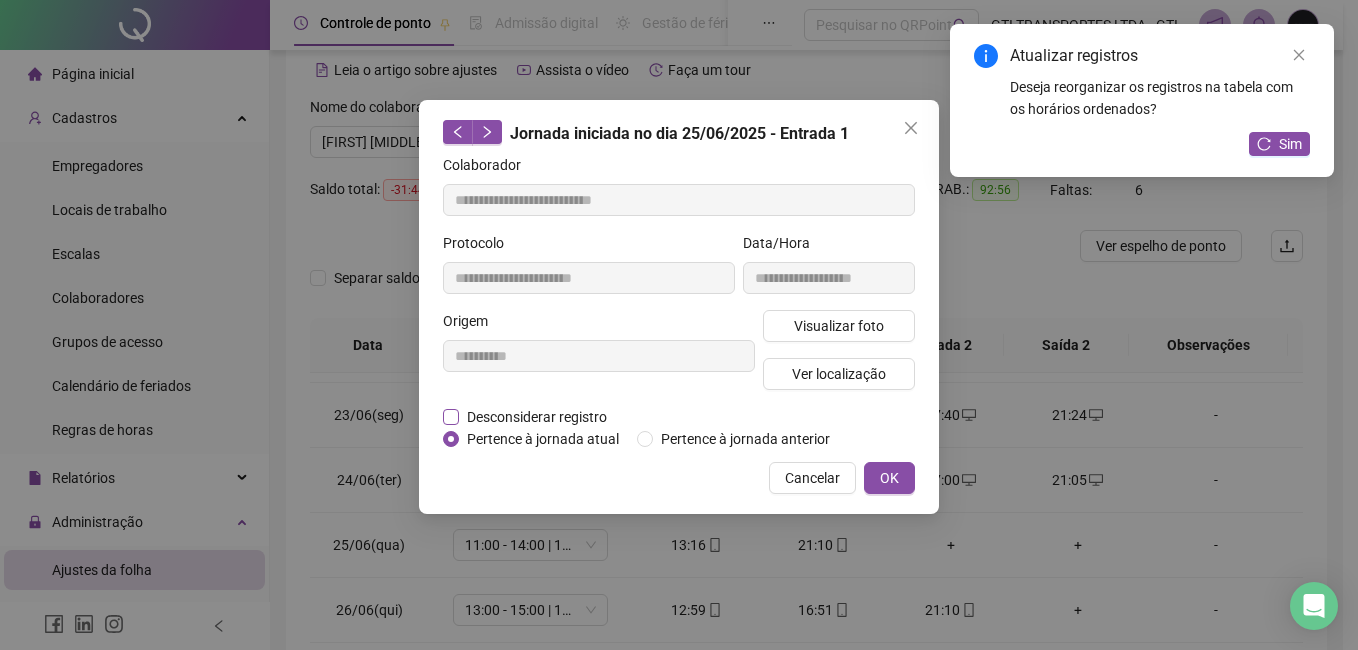 click on "Desconsiderar registro" at bounding box center (537, 417) 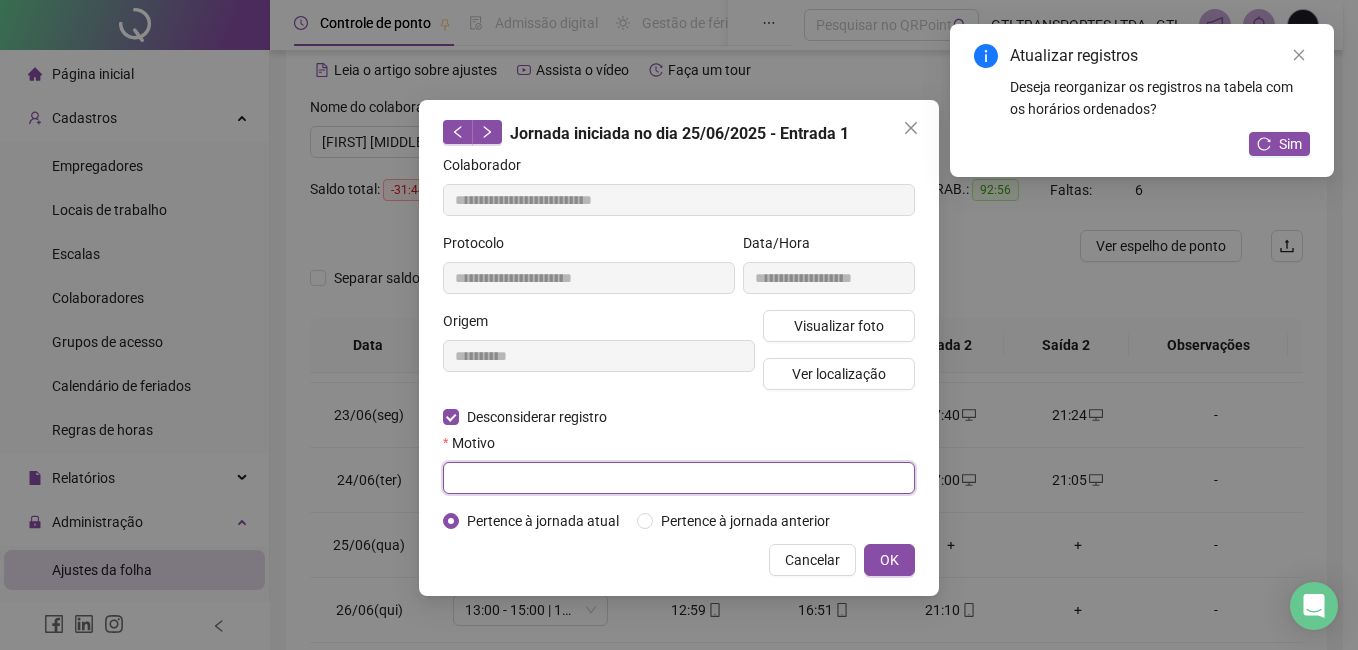 click at bounding box center [679, 478] 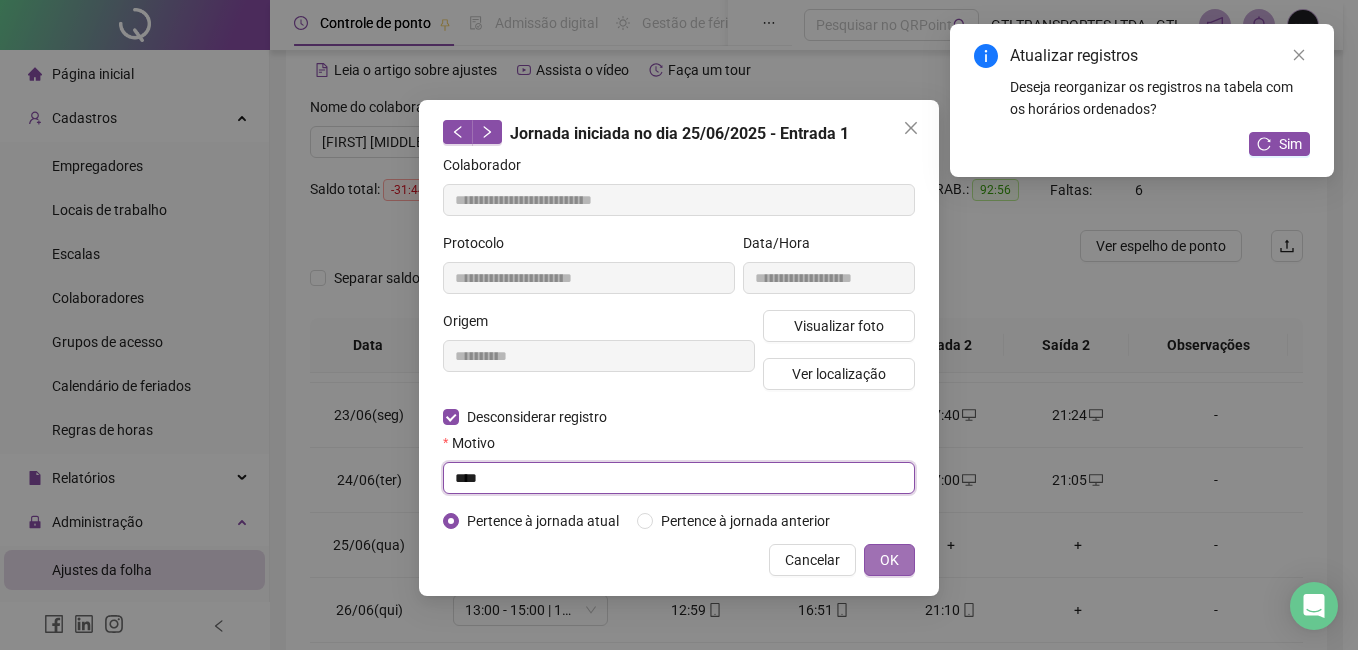 type on "****" 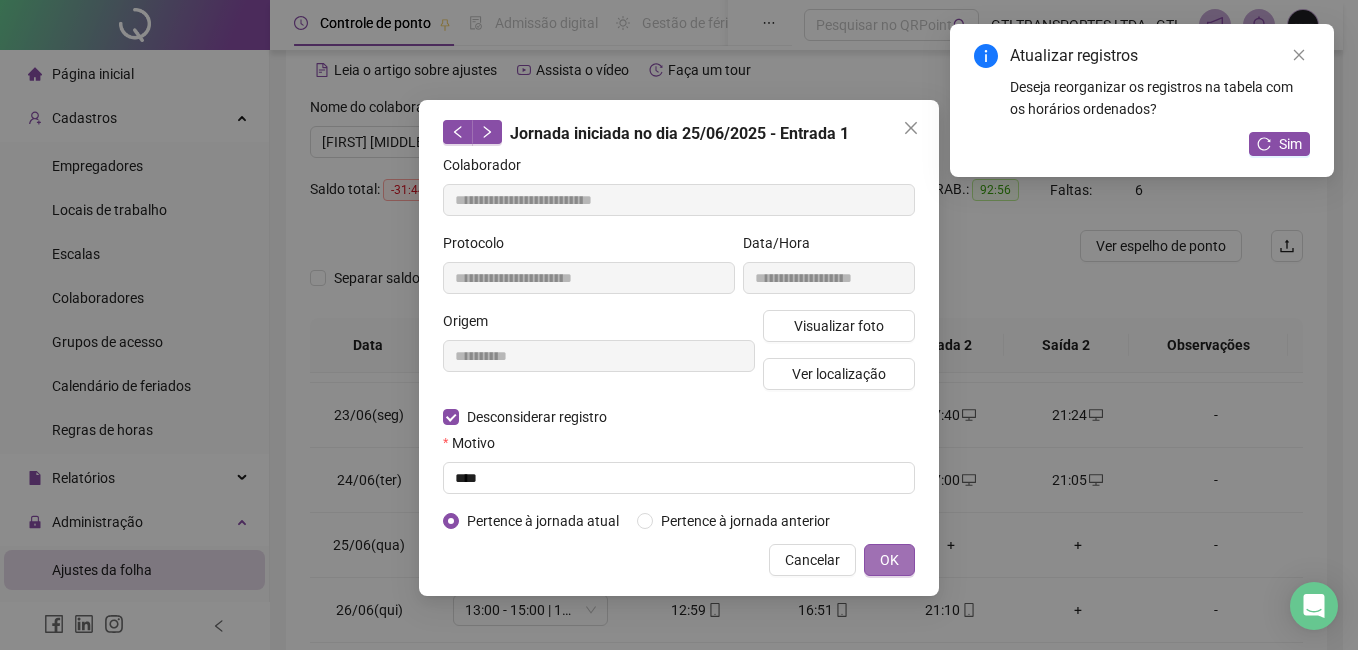 click on "OK" at bounding box center (889, 560) 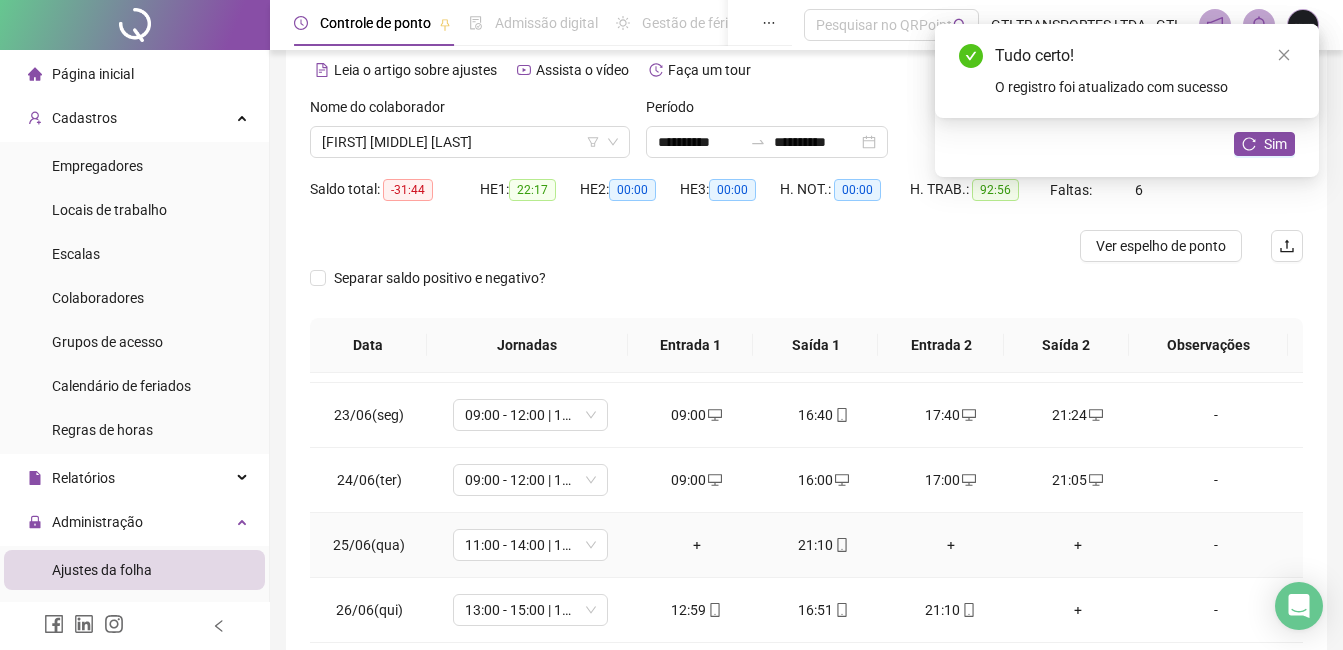 click on "+" at bounding box center [696, 545] 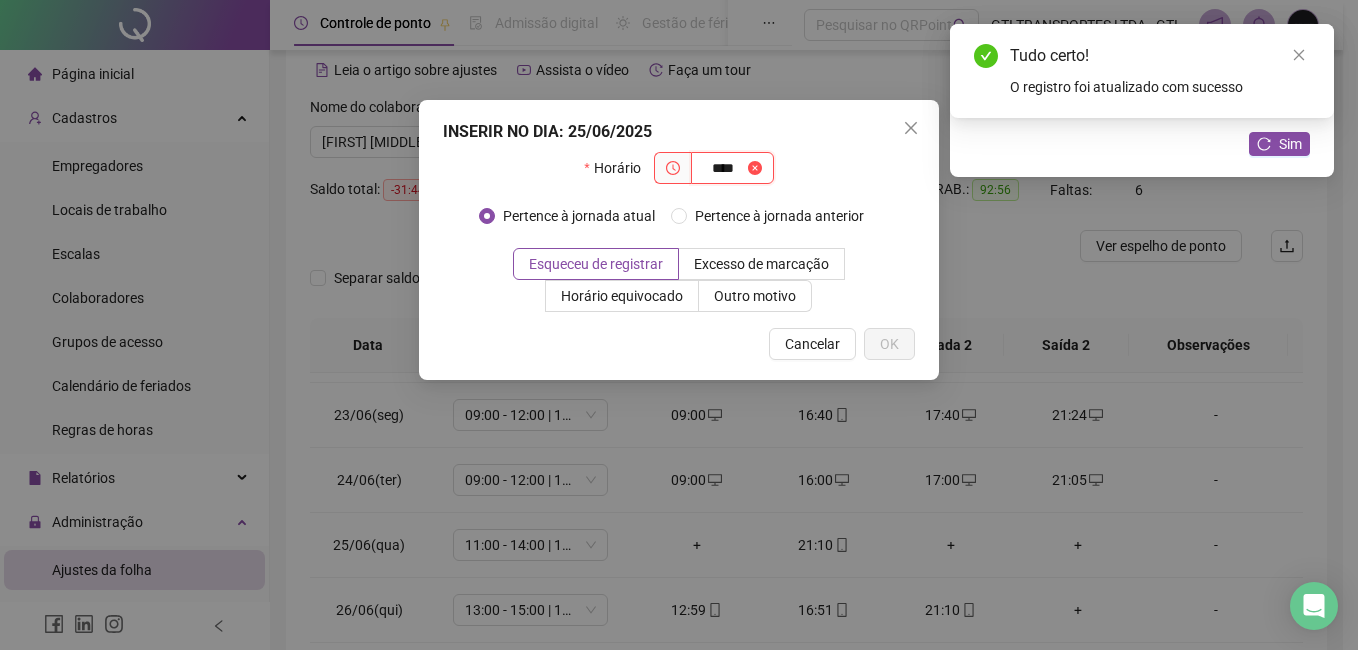type on "****" 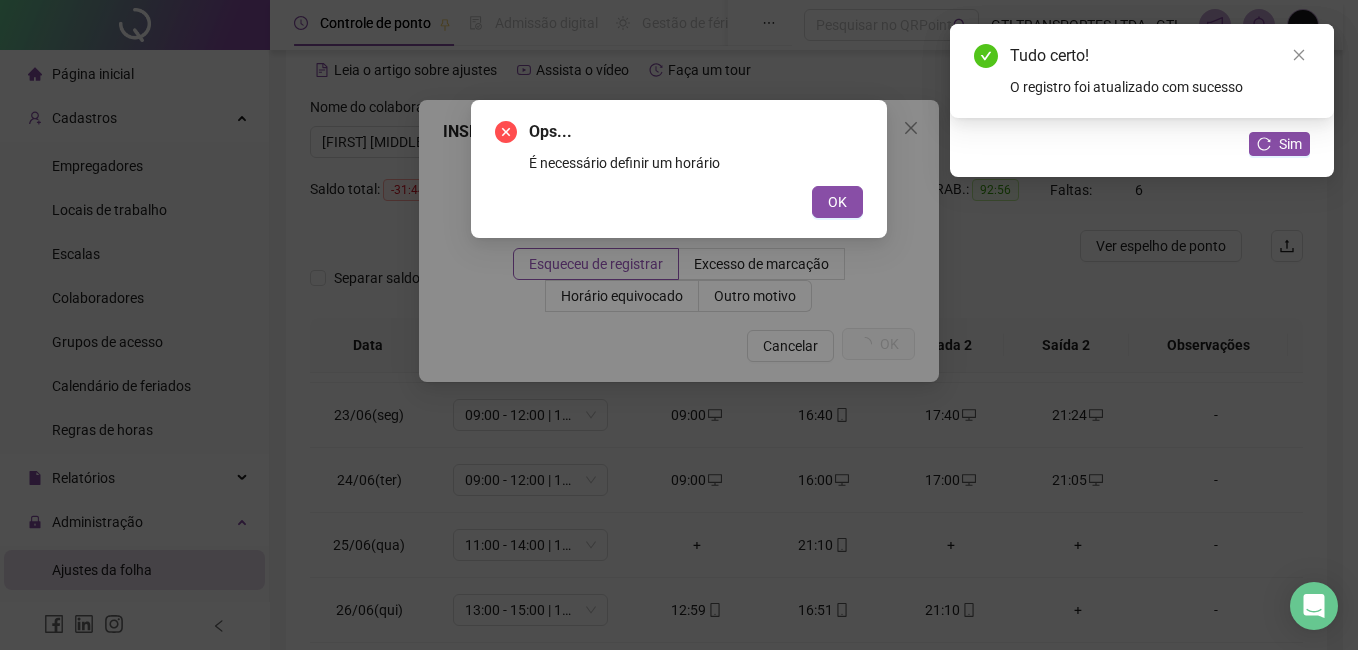 type 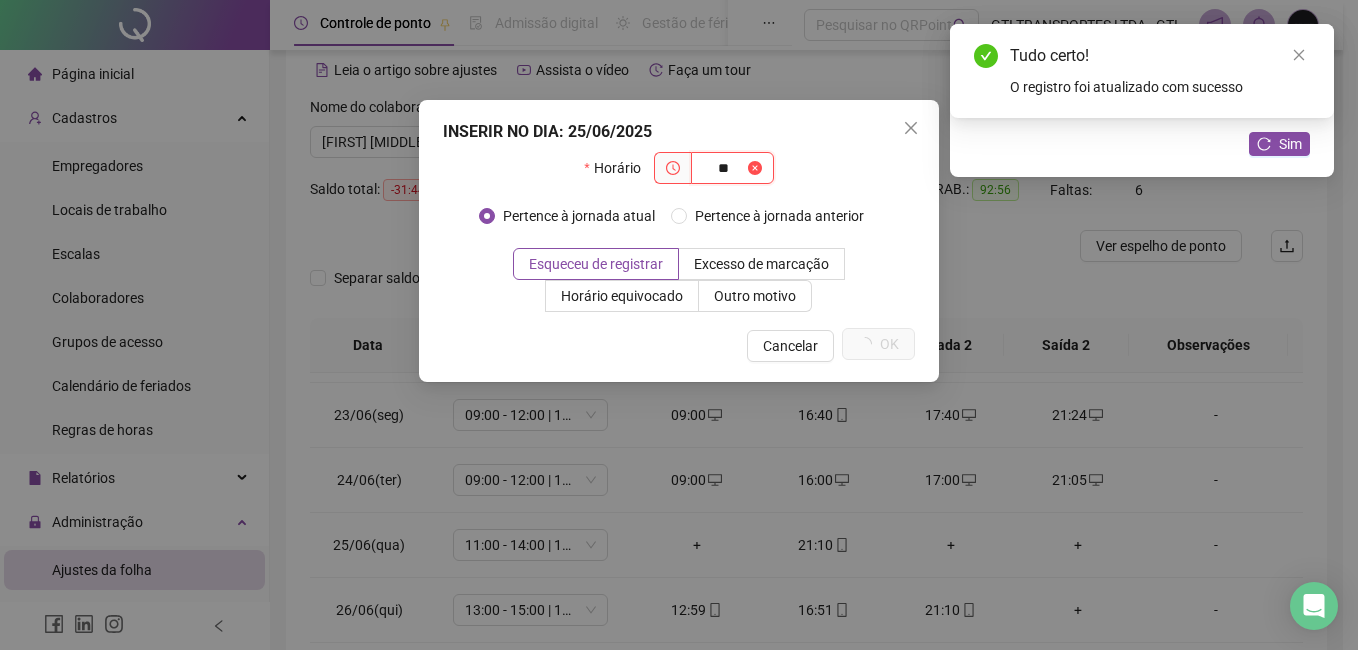 type on "*" 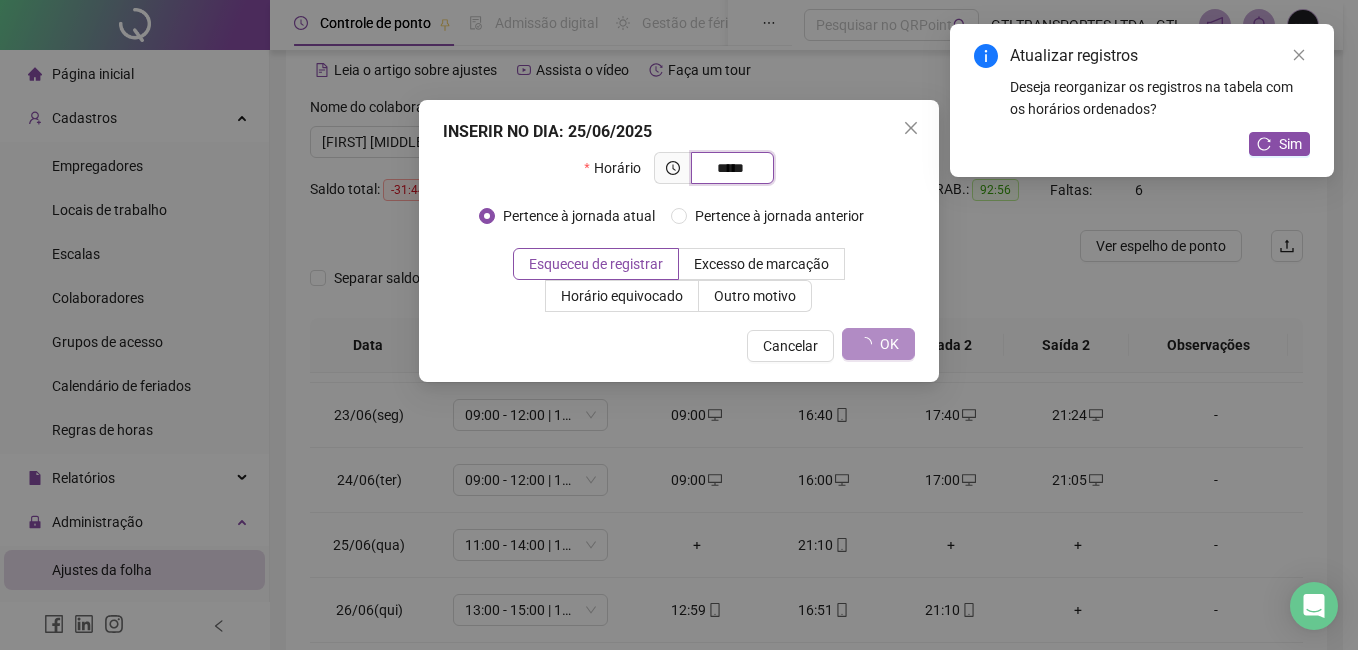type on "*****" 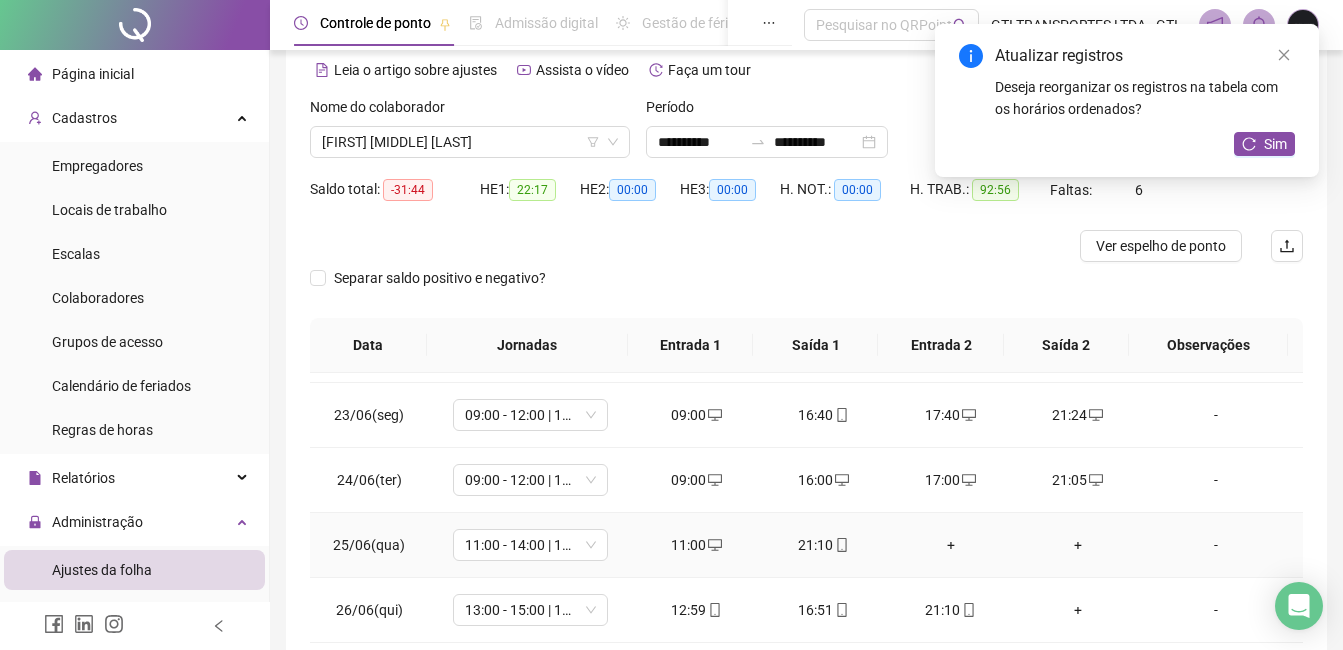 click 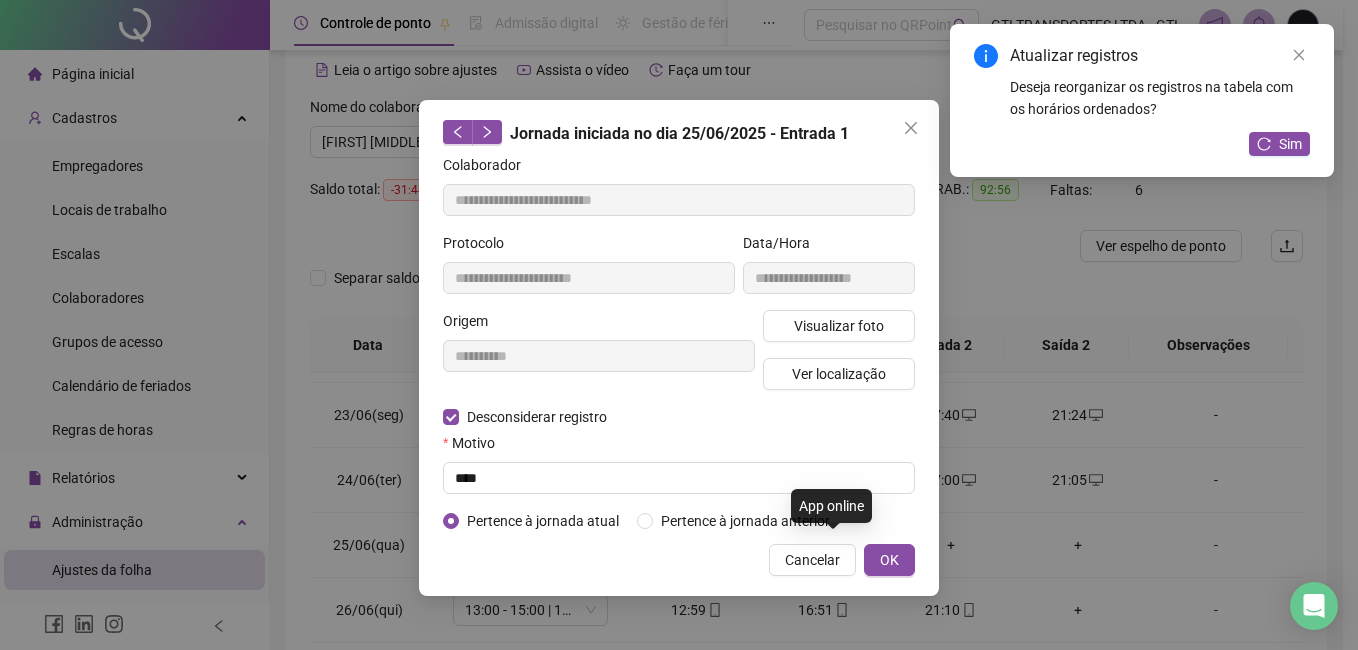 type on "**********" 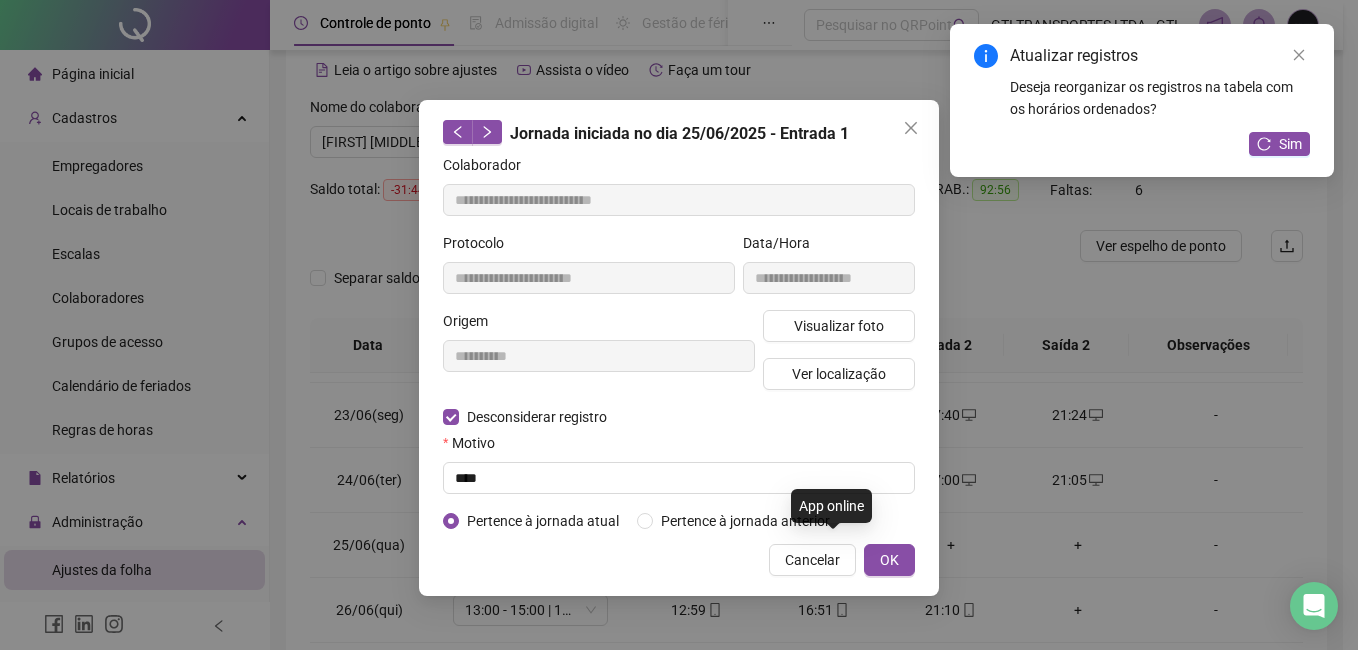 type on "**********" 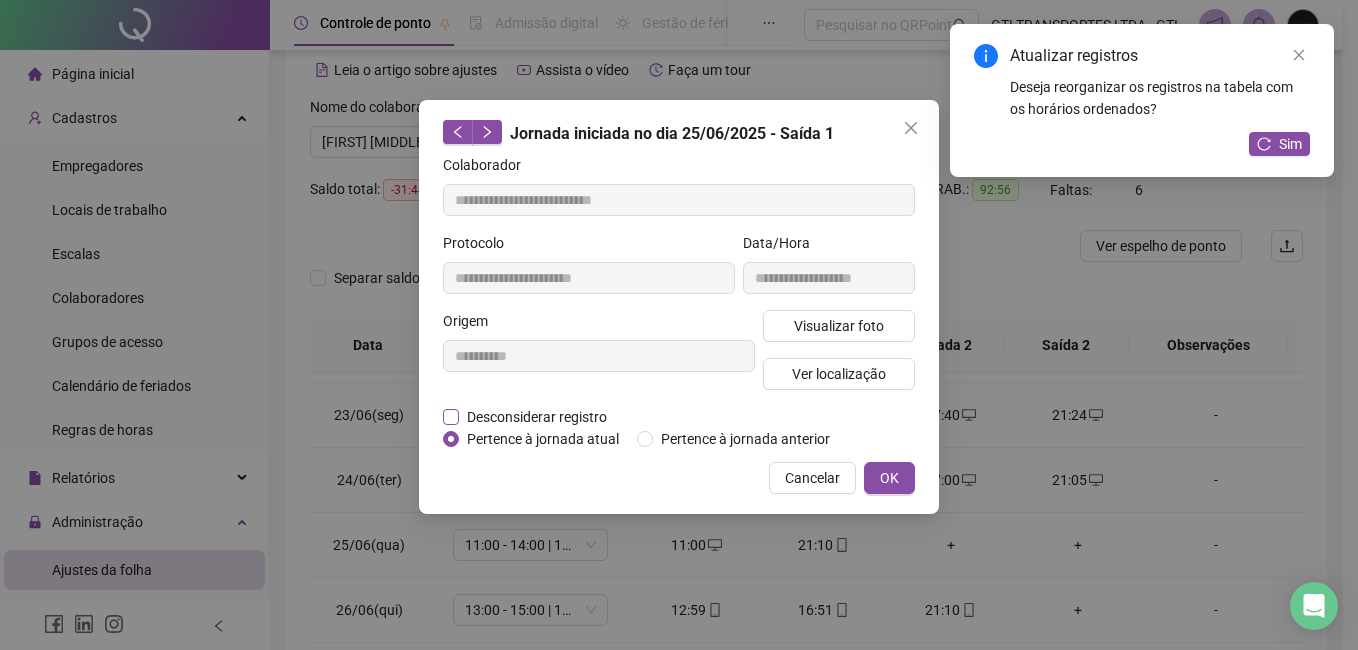 click on "Desconsiderar registro" at bounding box center [537, 417] 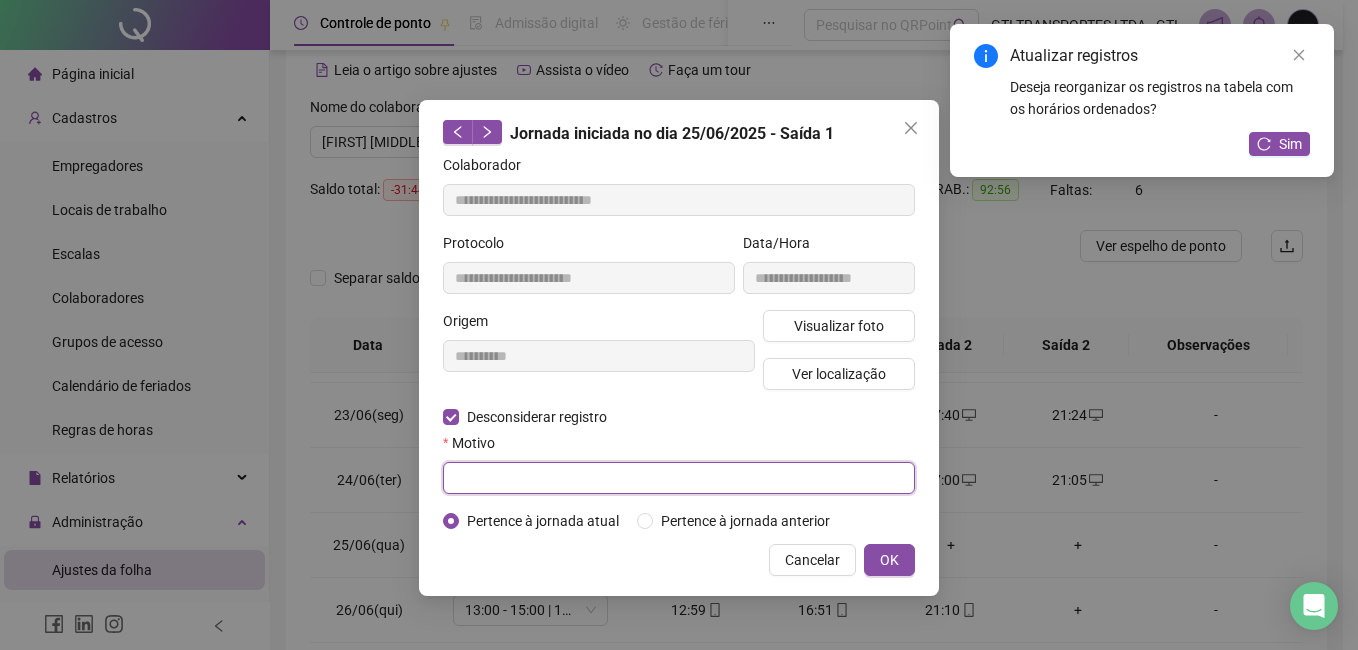 click at bounding box center [679, 478] 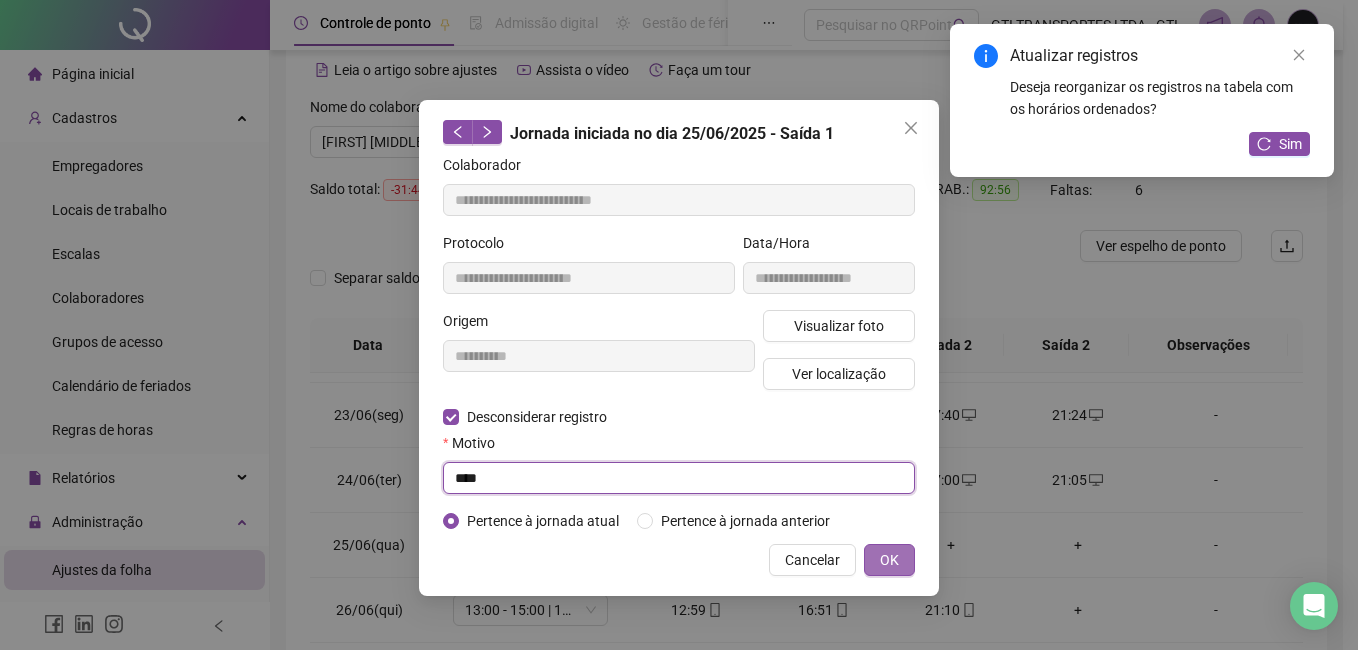 type on "****" 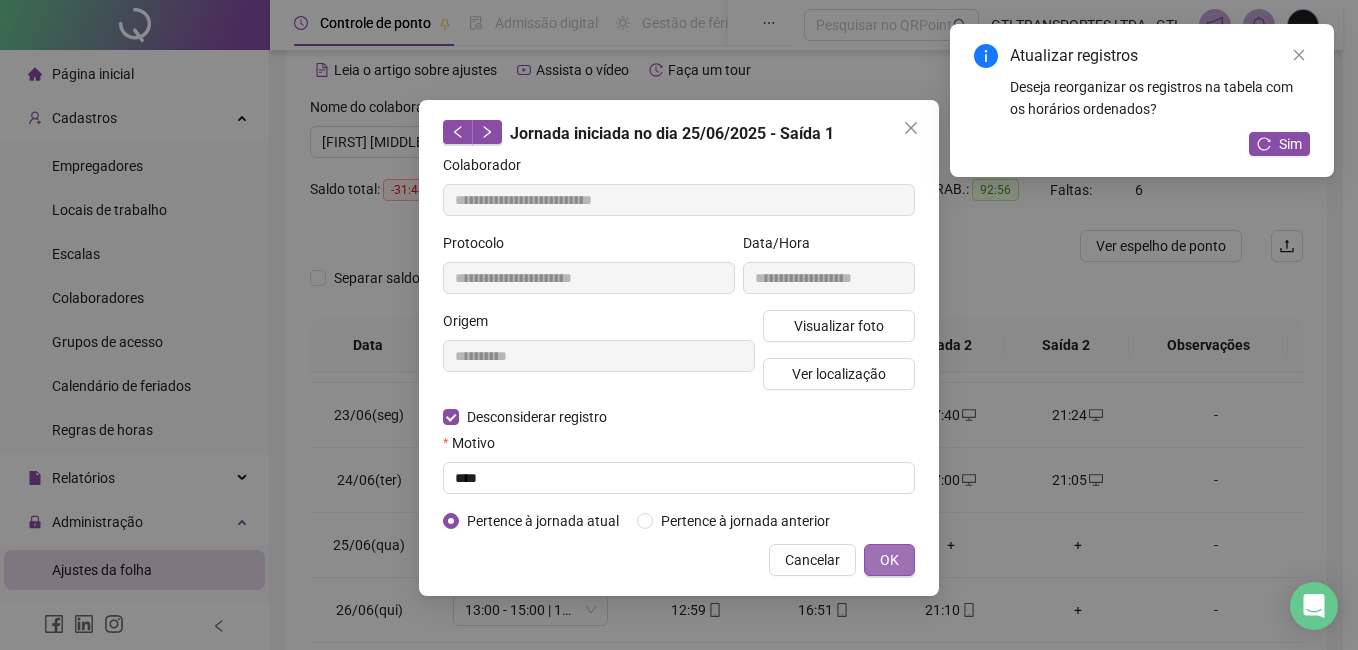 click on "OK" at bounding box center (889, 560) 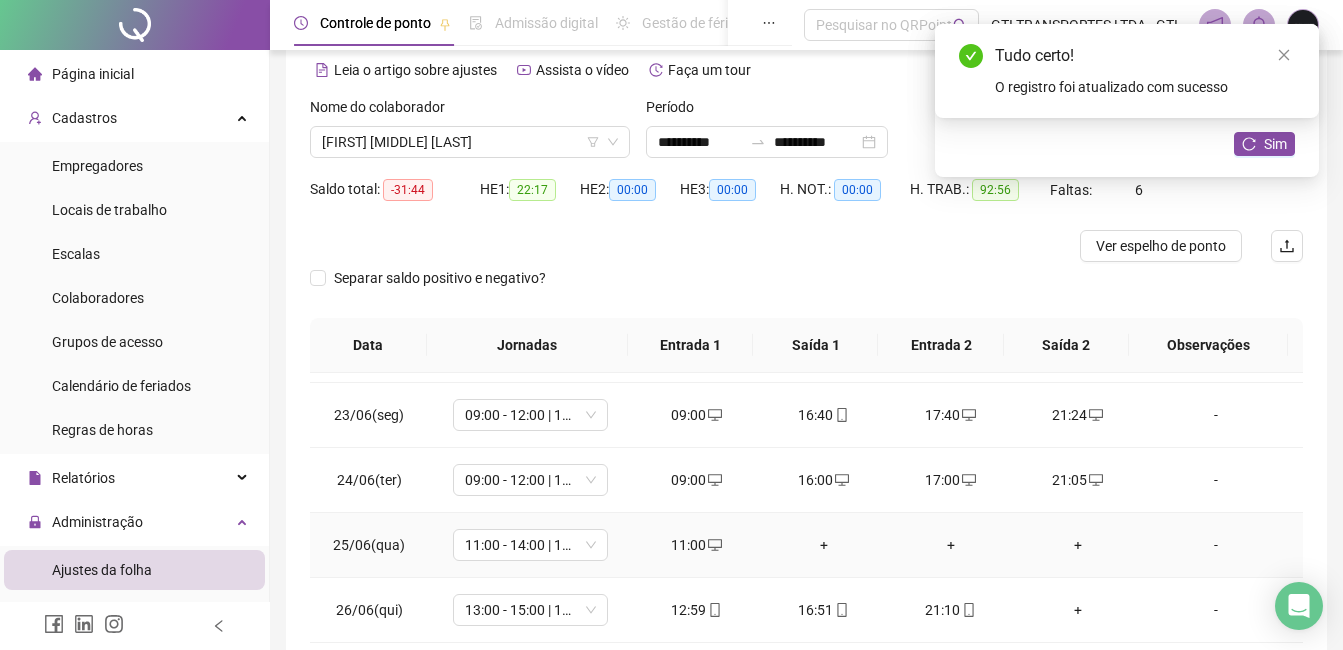 click on "+" at bounding box center [823, 545] 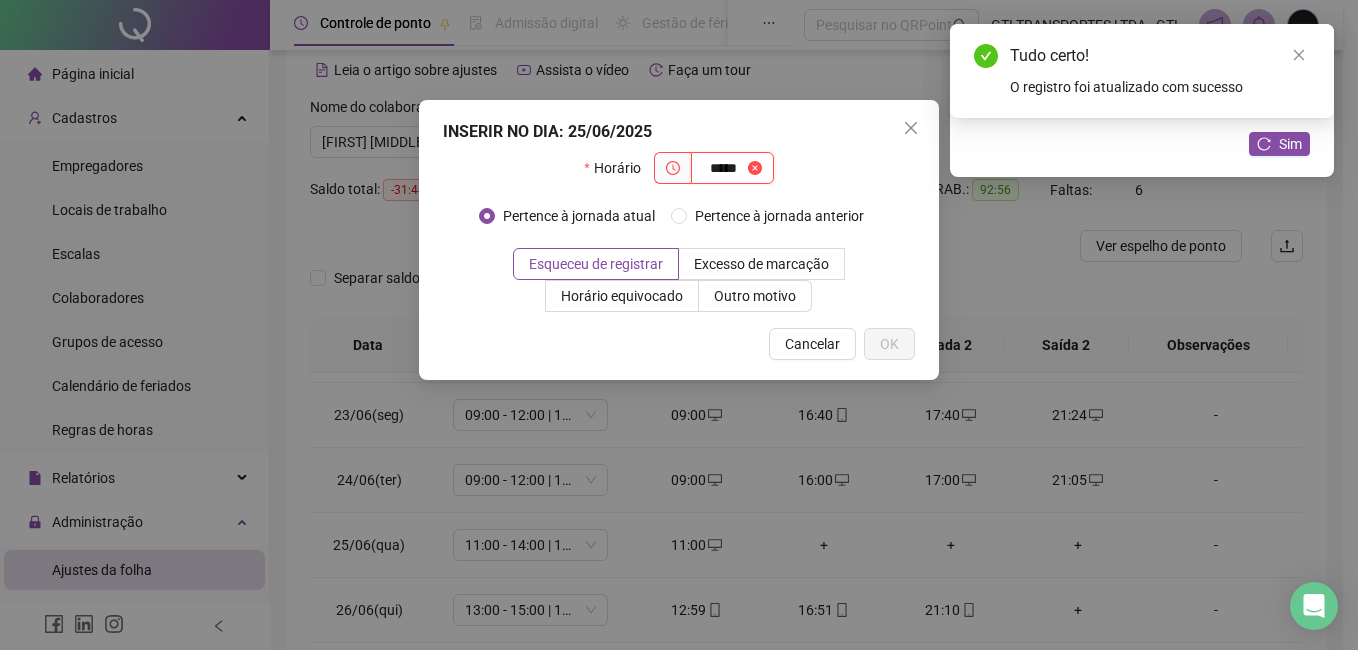 type on "*****" 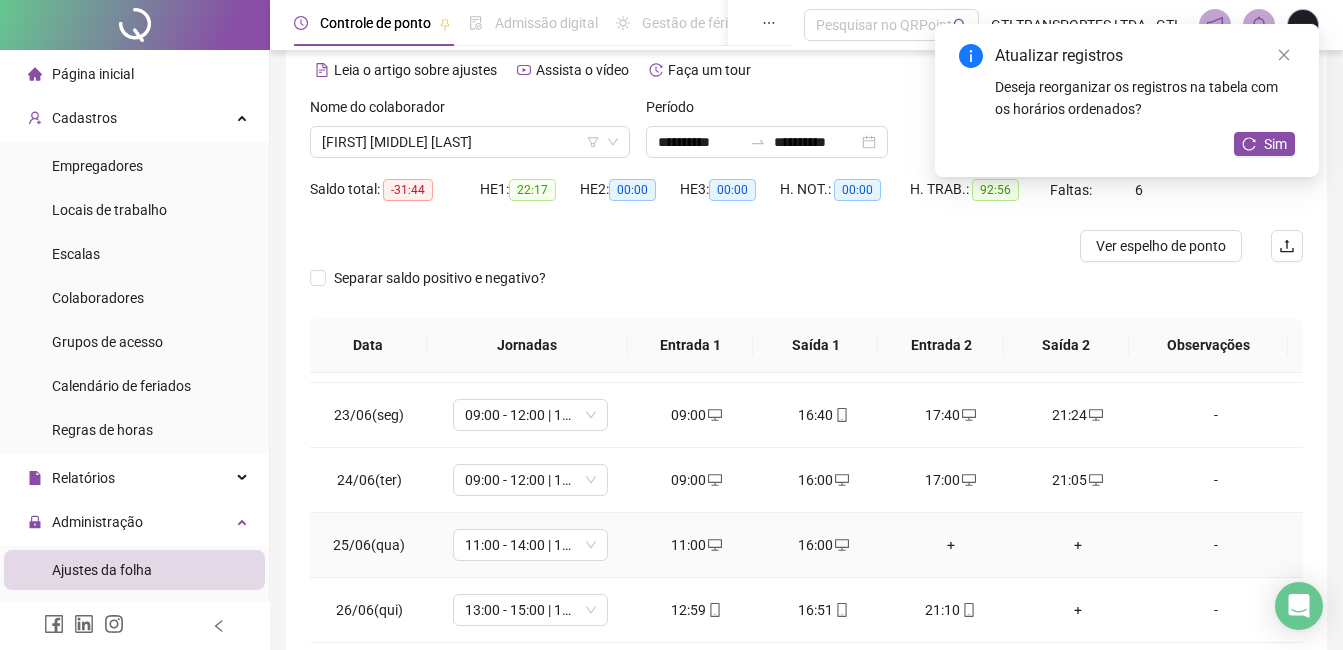 click on "+" at bounding box center [950, 545] 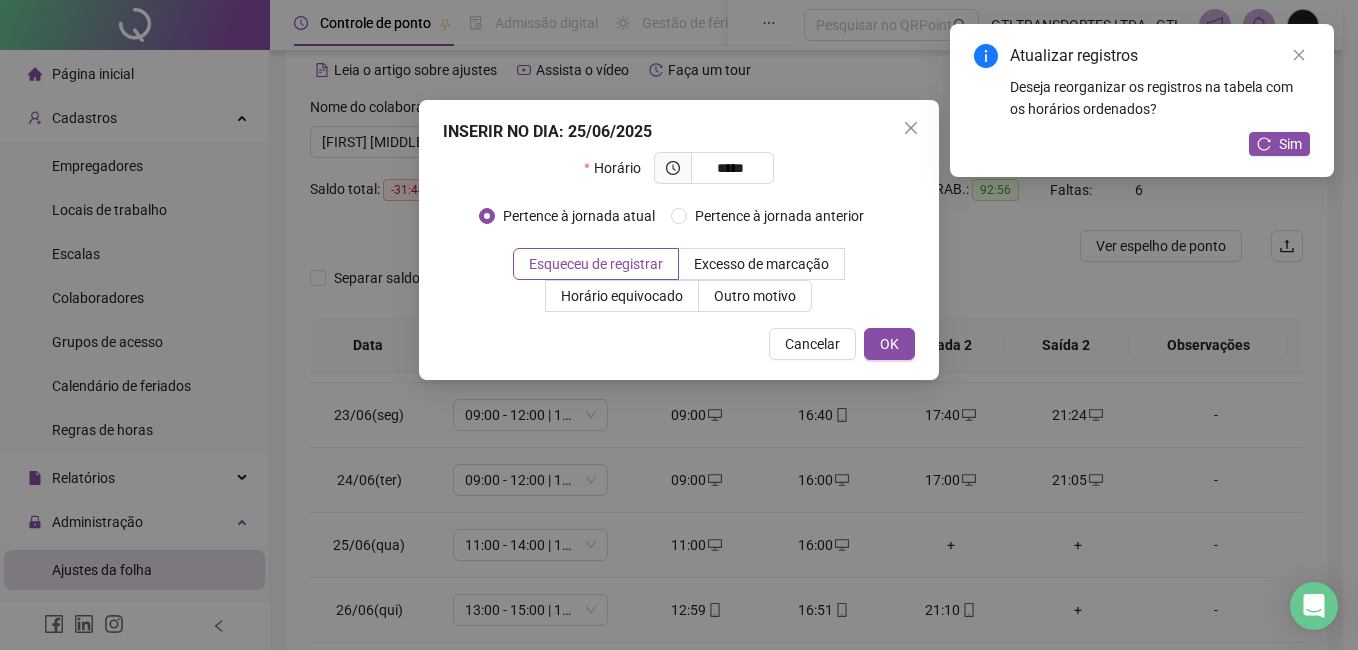 type on "*****" 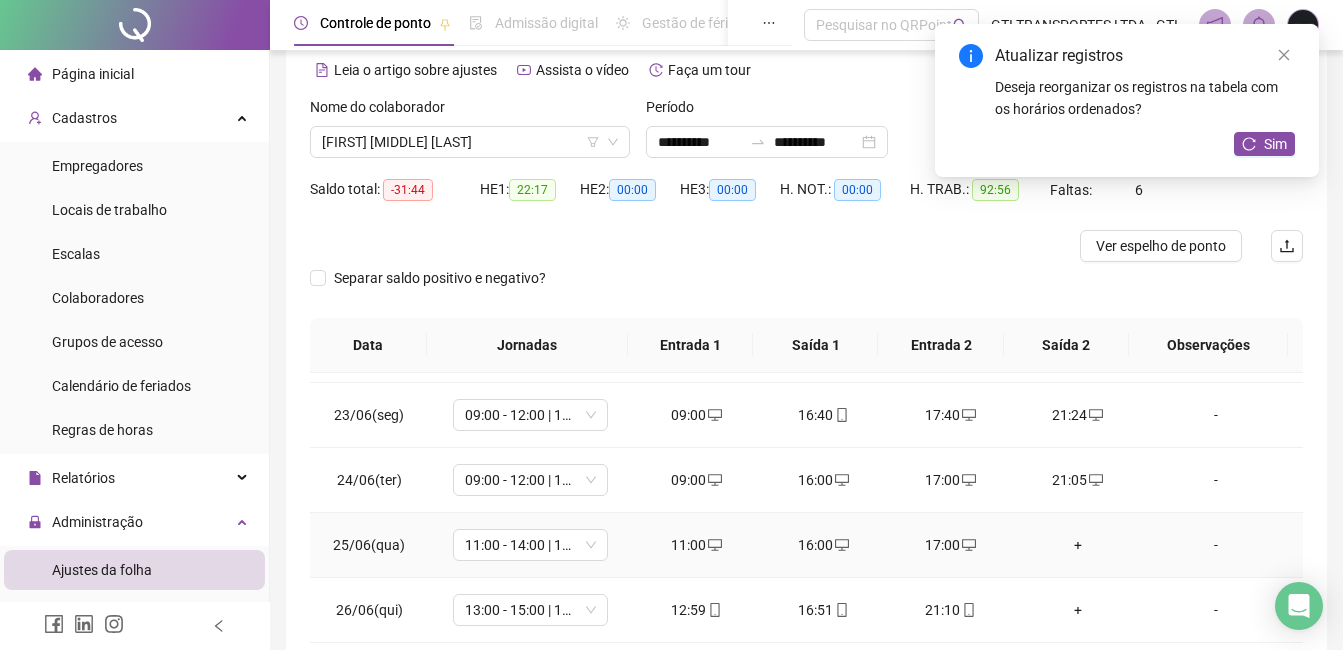 click on "+" at bounding box center (1077, 545) 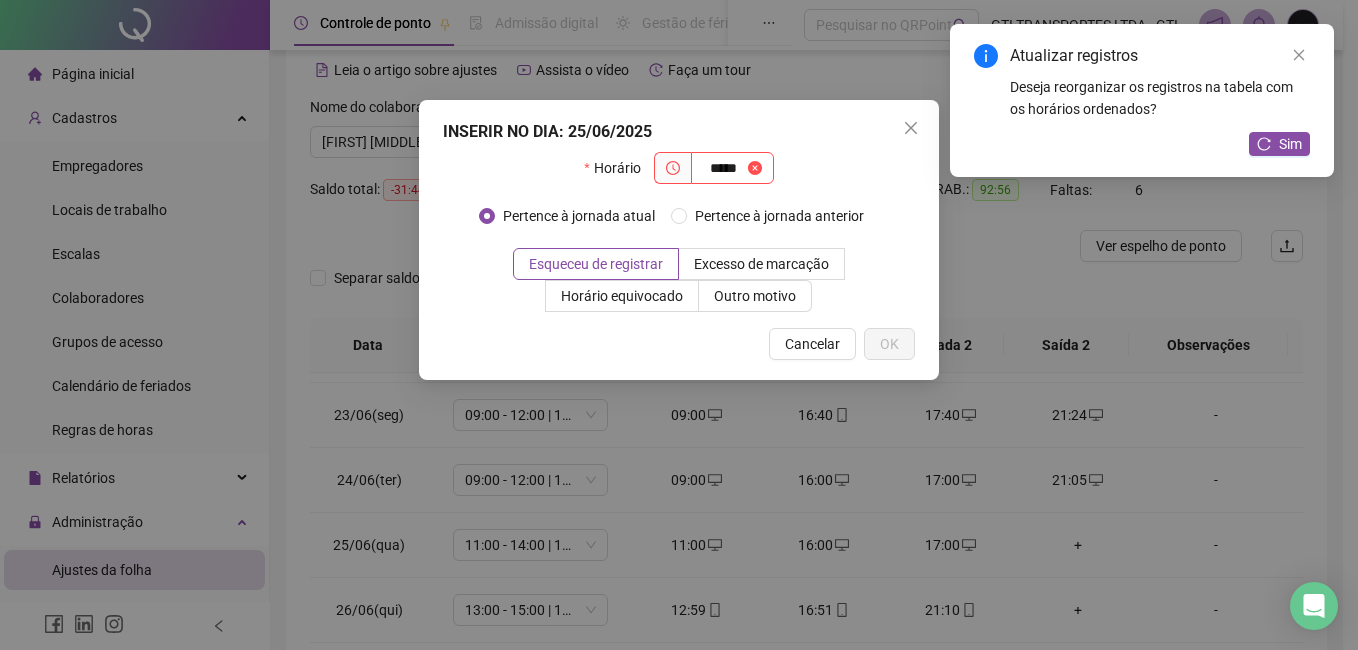 type on "*****" 